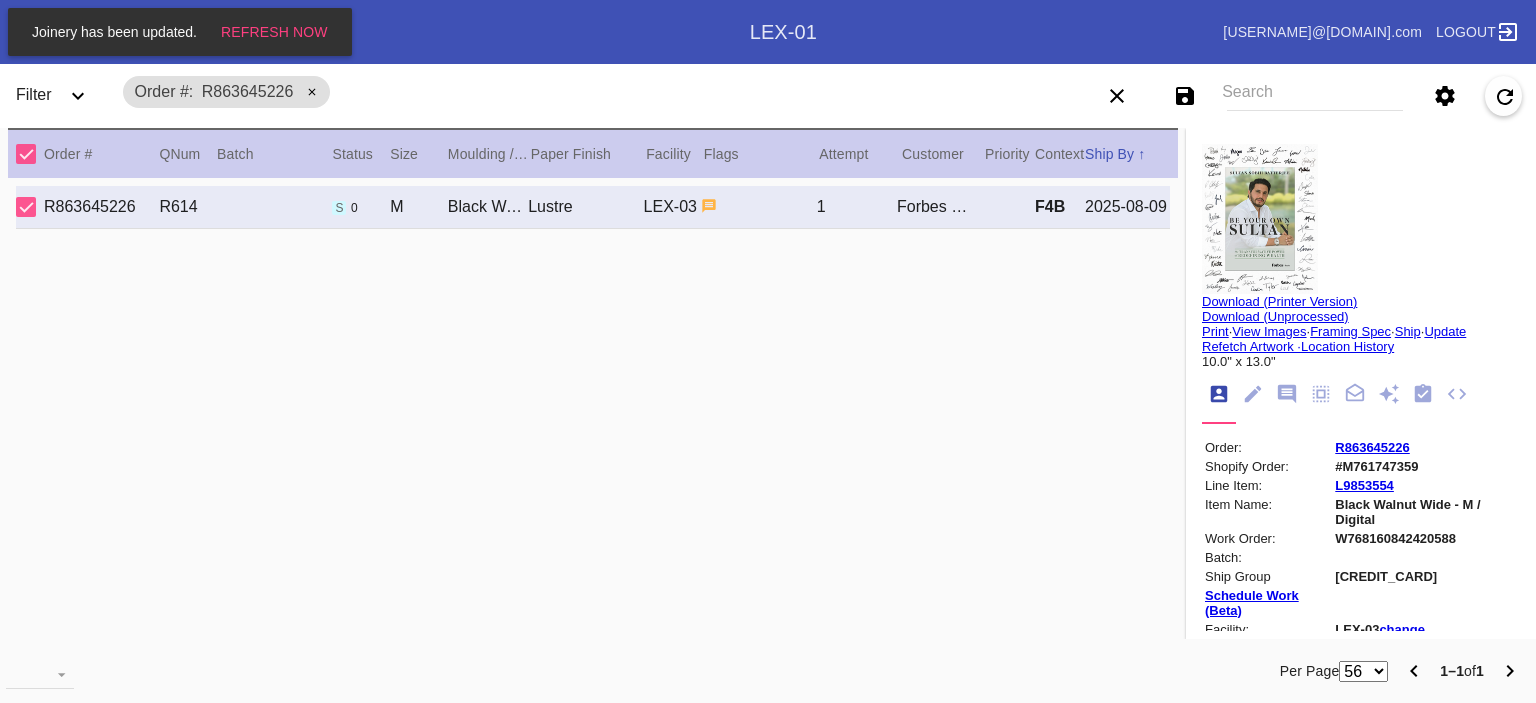scroll, scrollTop: 0, scrollLeft: 0, axis: both 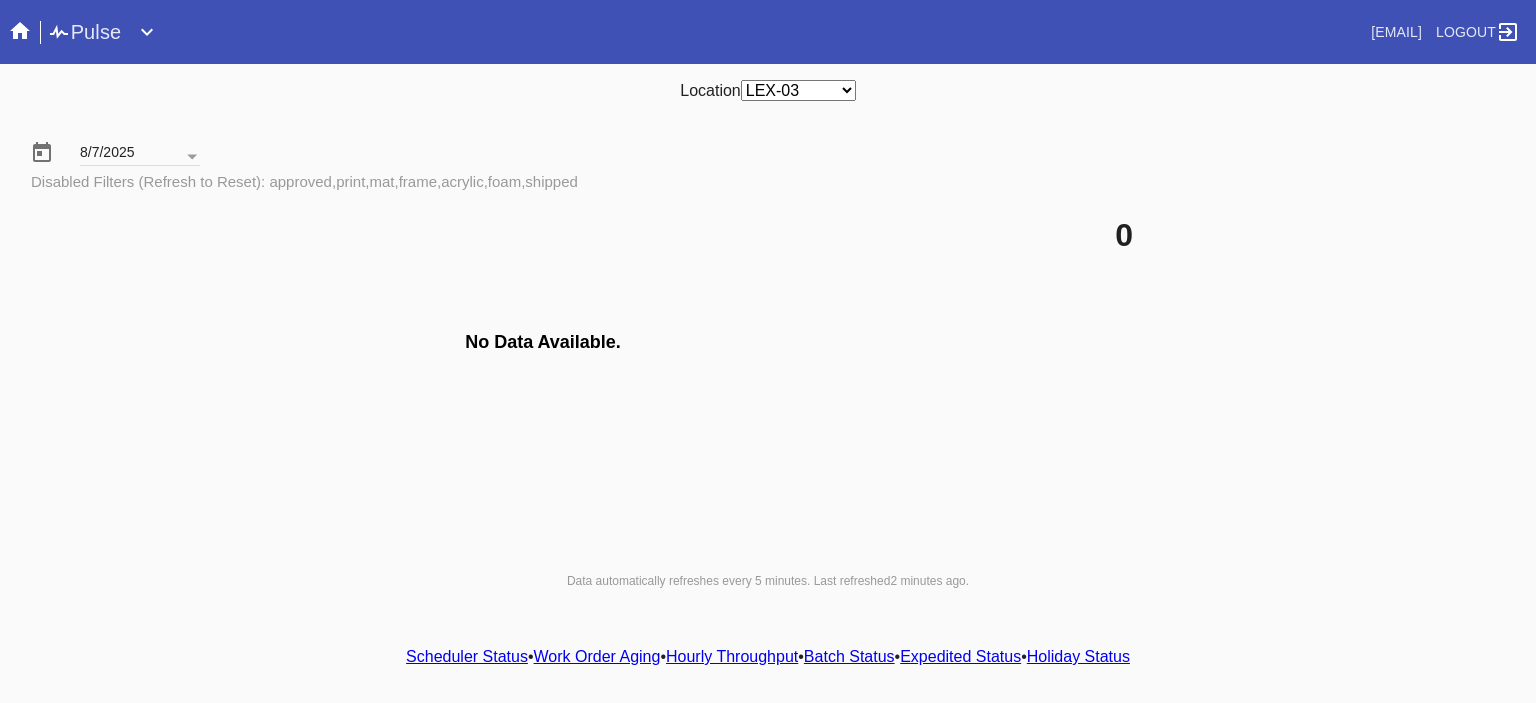 select on "number:31" 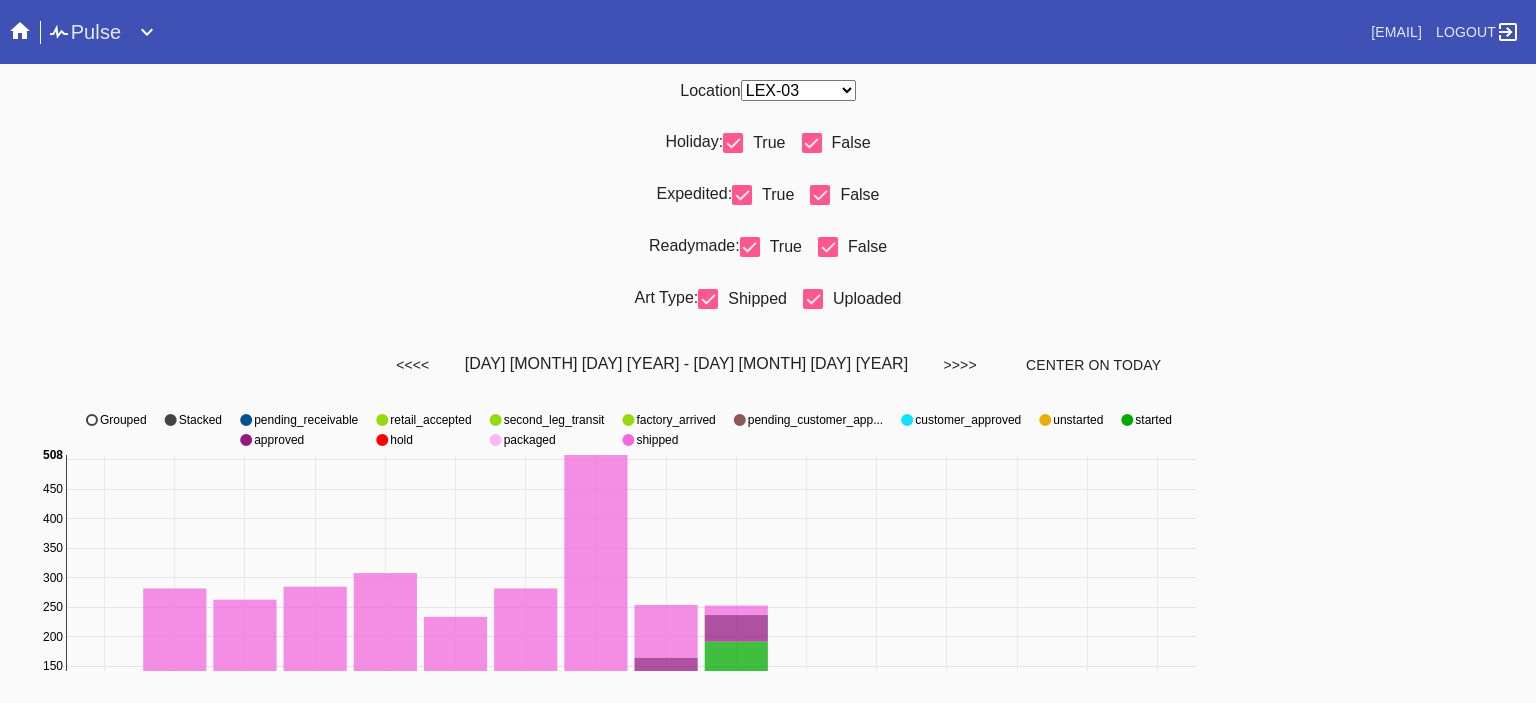 scroll, scrollTop: 0, scrollLeft: 0, axis: both 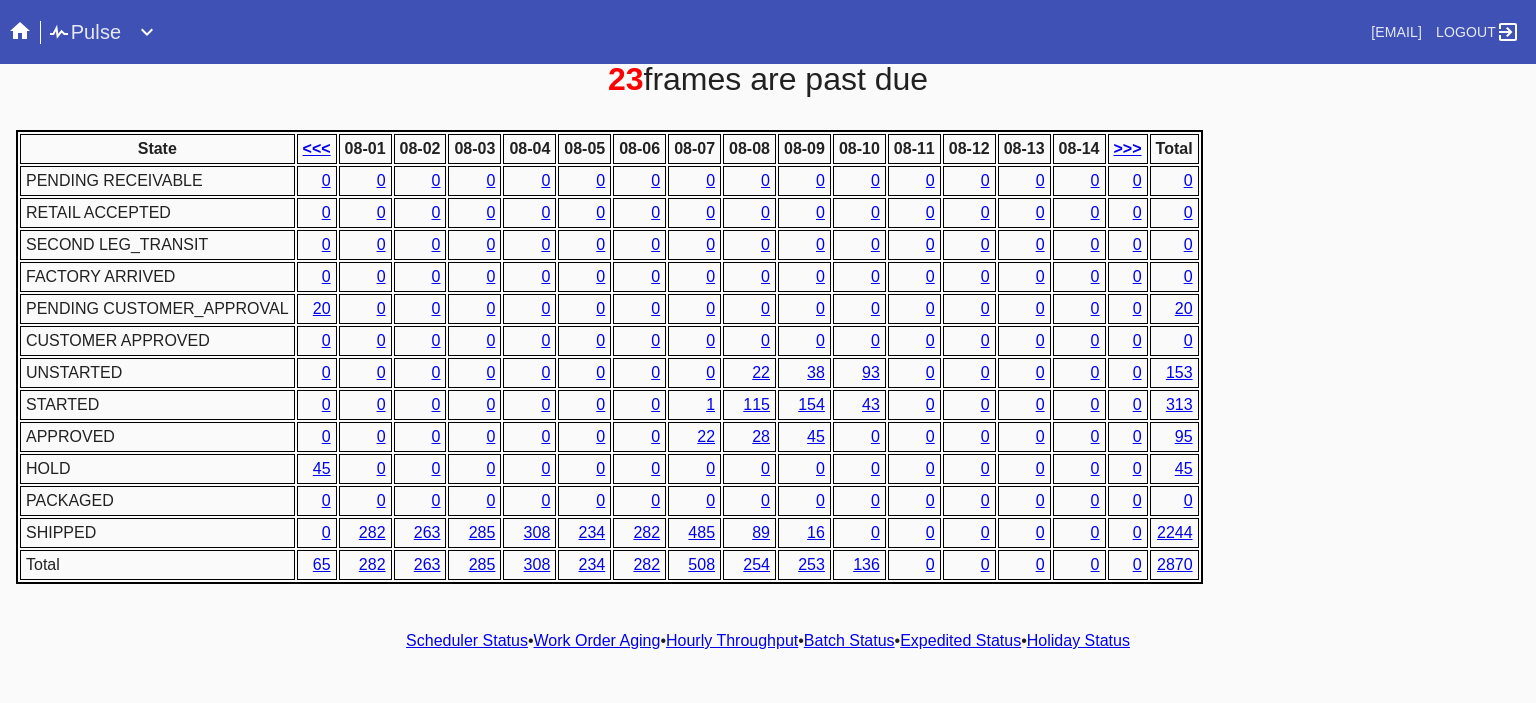 click on "Hourly Throughput" at bounding box center (732, 640) 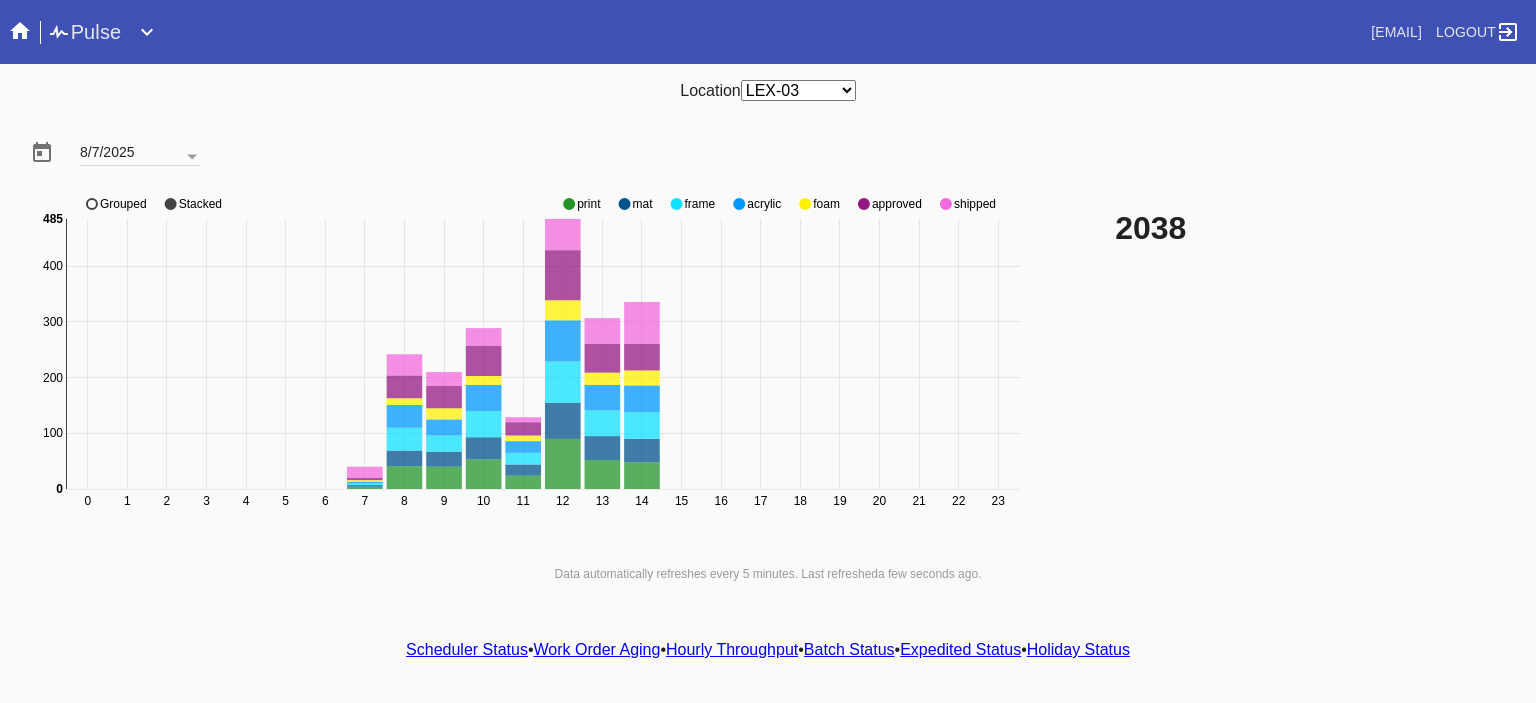 click 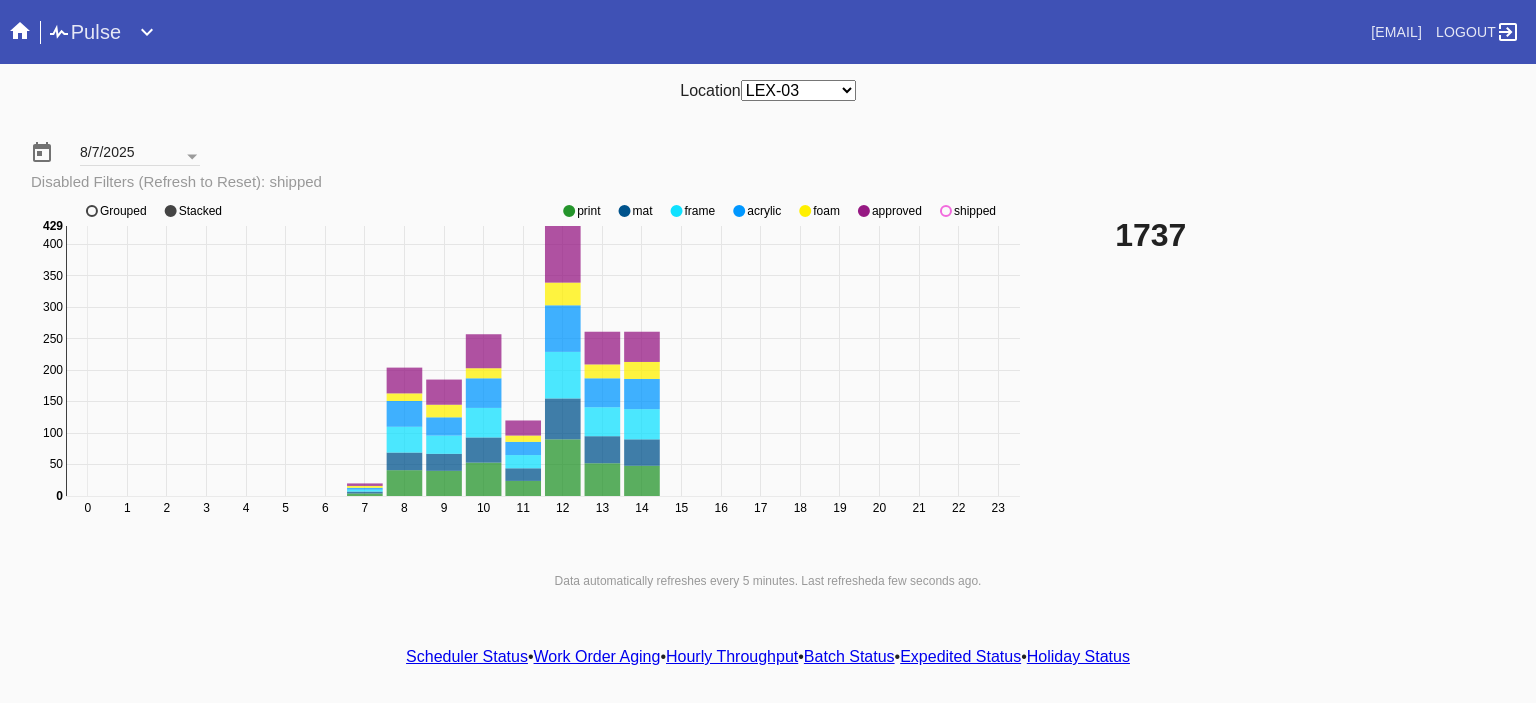 click 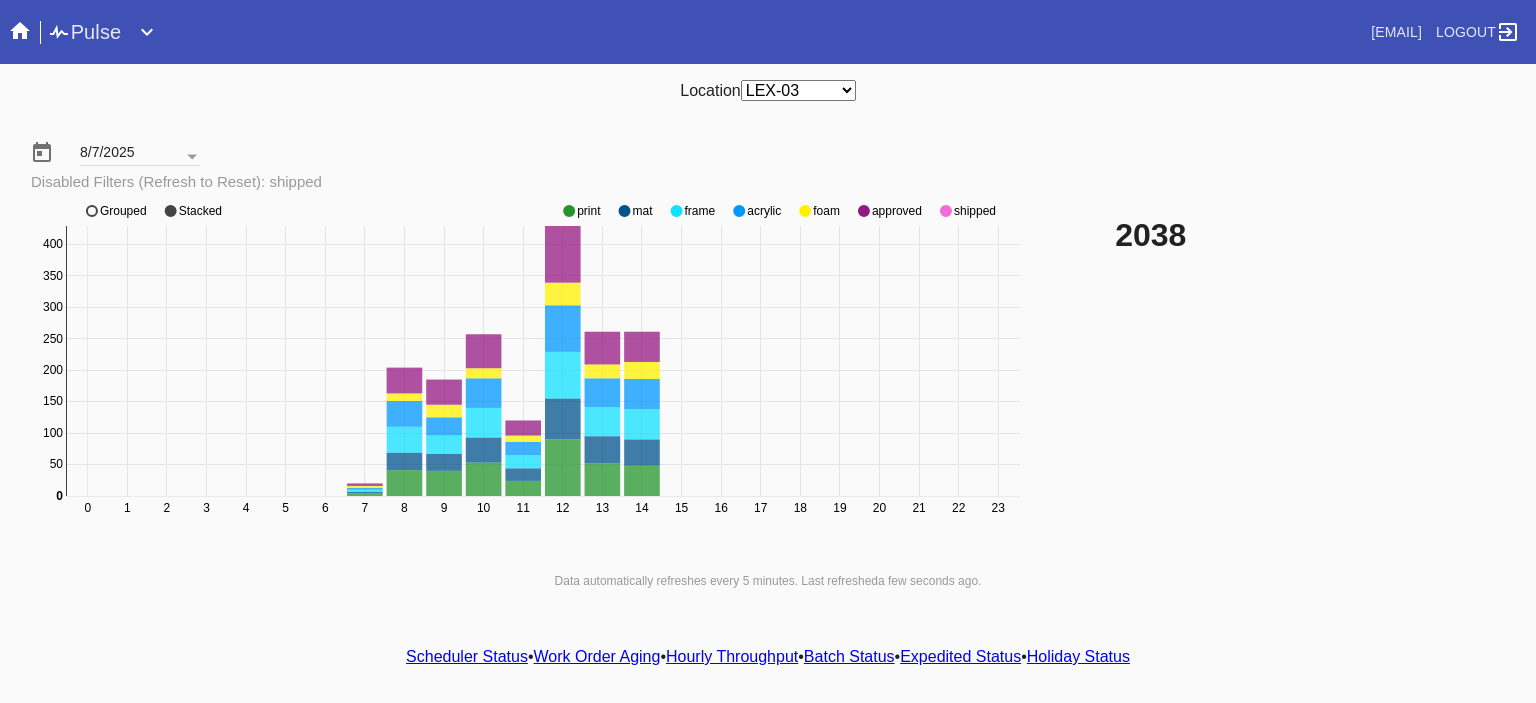 click 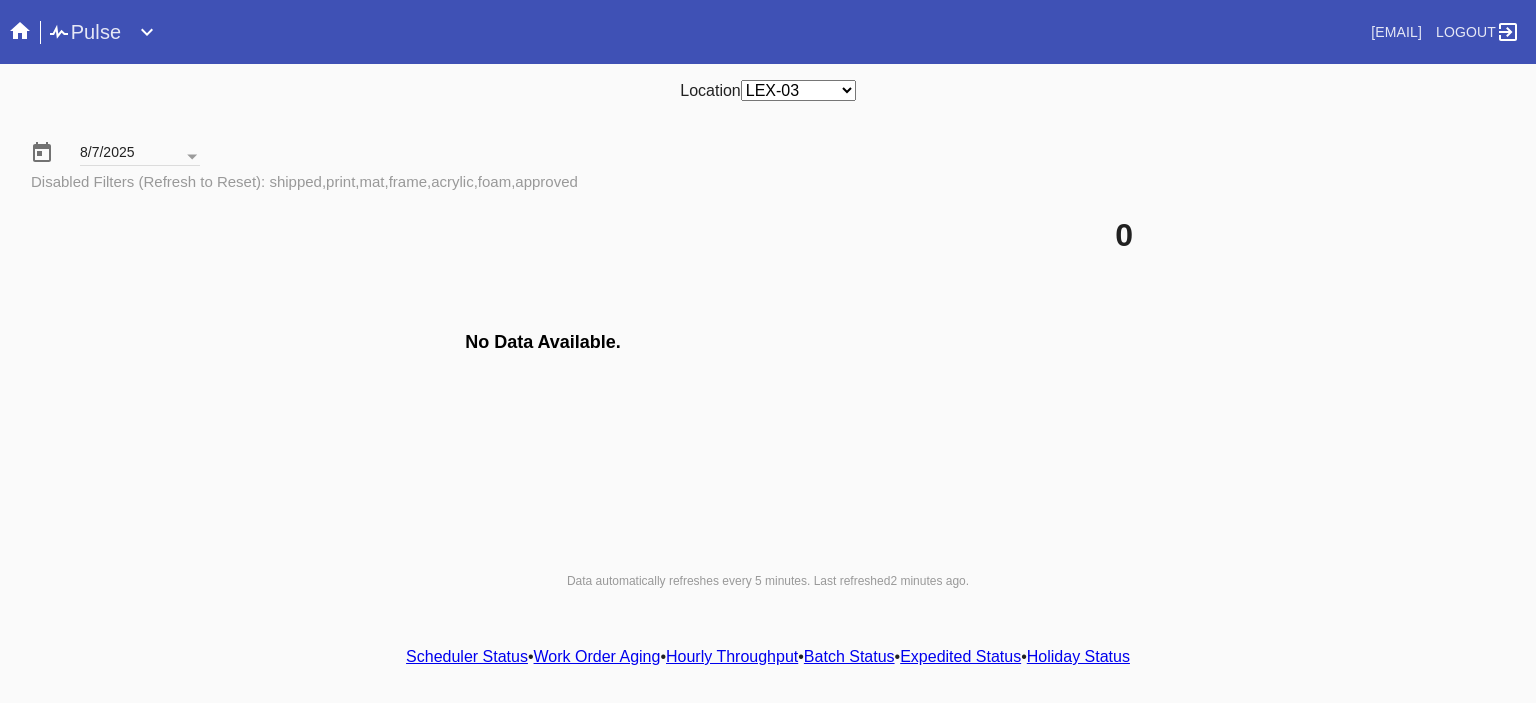 click on "Hourly Throughput" at bounding box center [732, 656] 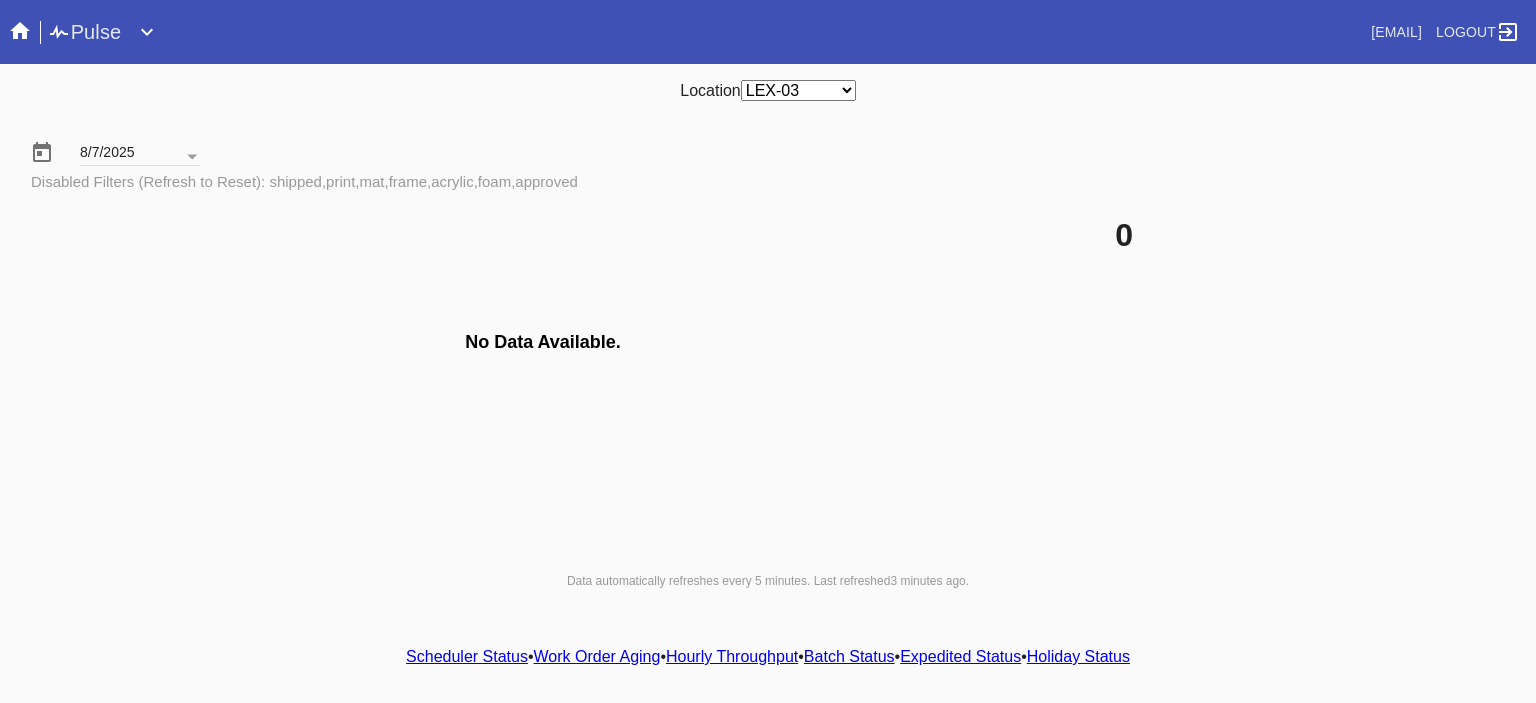 click on "Scheduler Status" at bounding box center (467, 656) 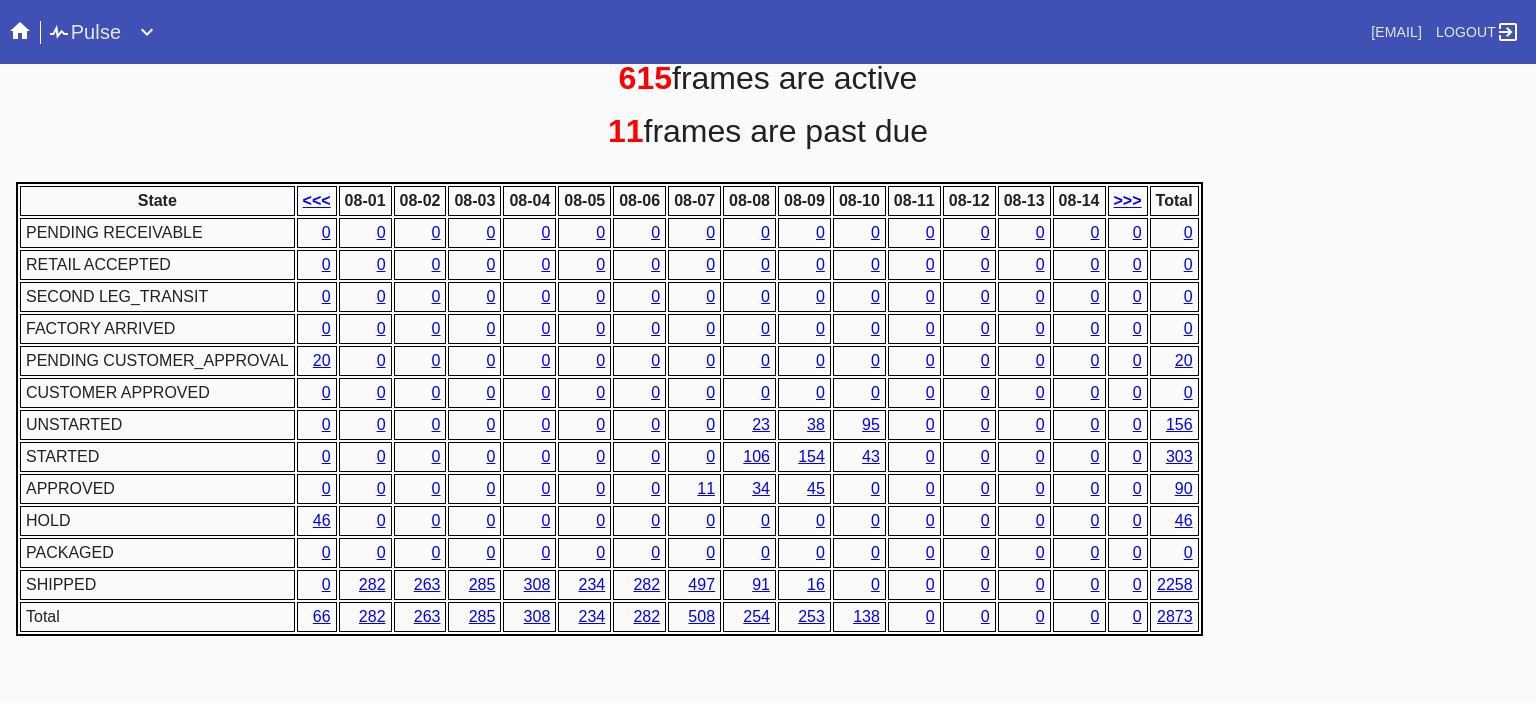 scroll, scrollTop: 936, scrollLeft: 0, axis: vertical 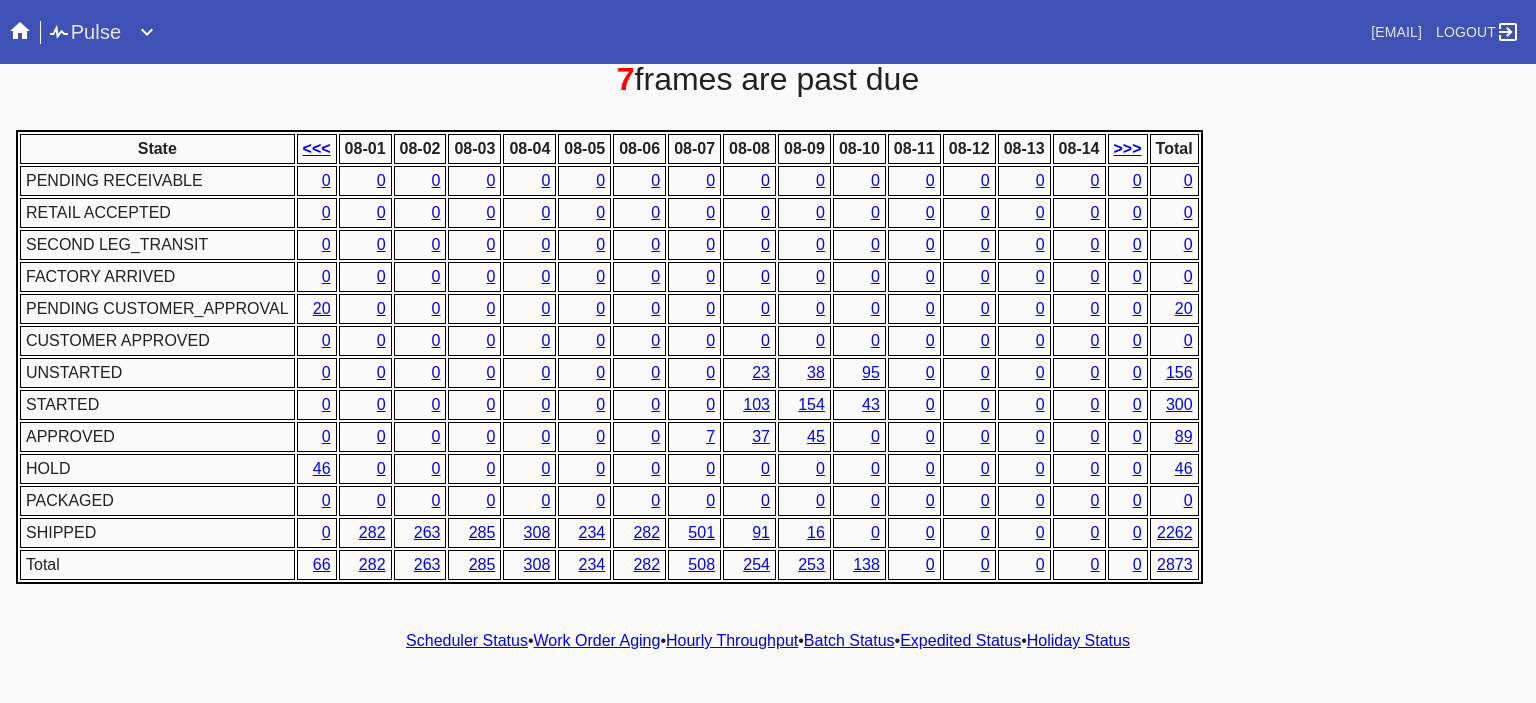 click on "Hourly Throughput" at bounding box center [732, 640] 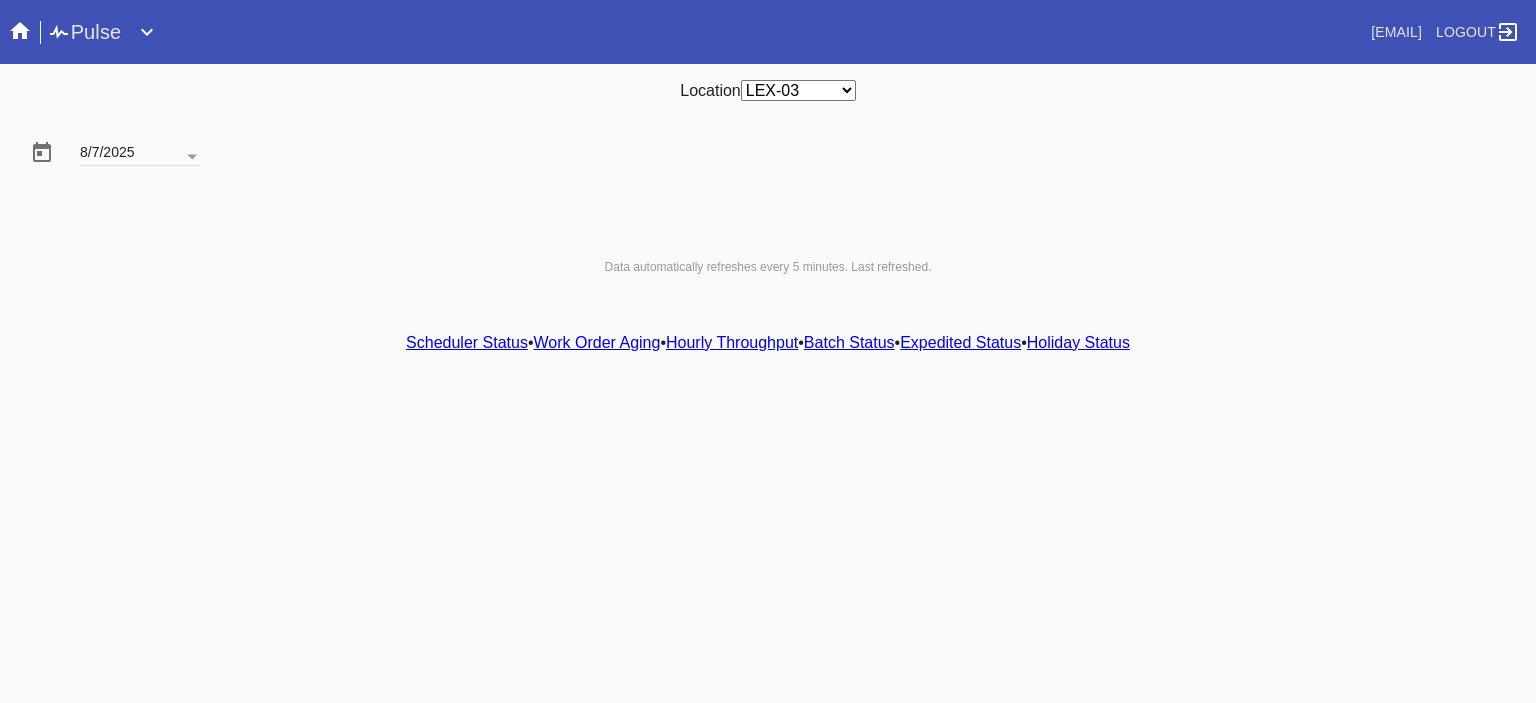 scroll, scrollTop: 0, scrollLeft: 0, axis: both 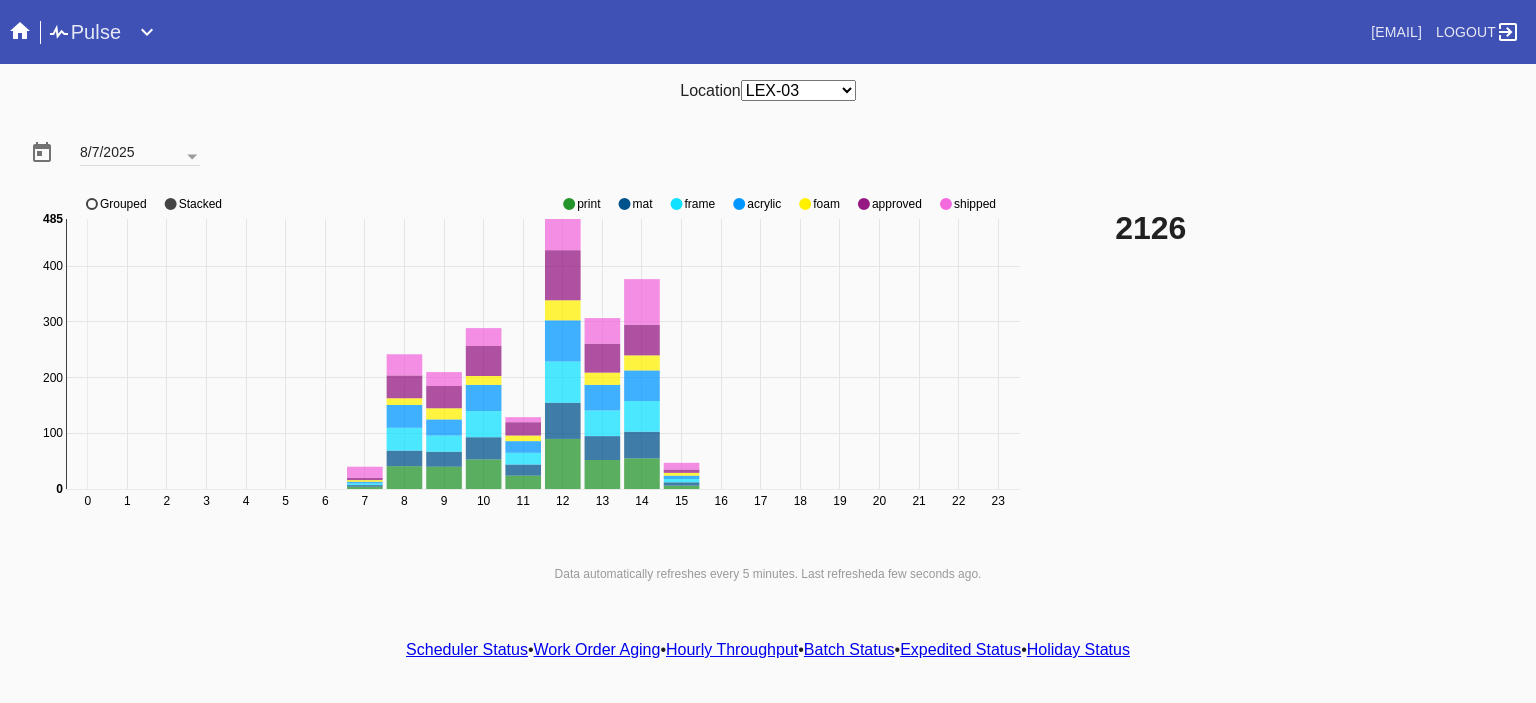 click 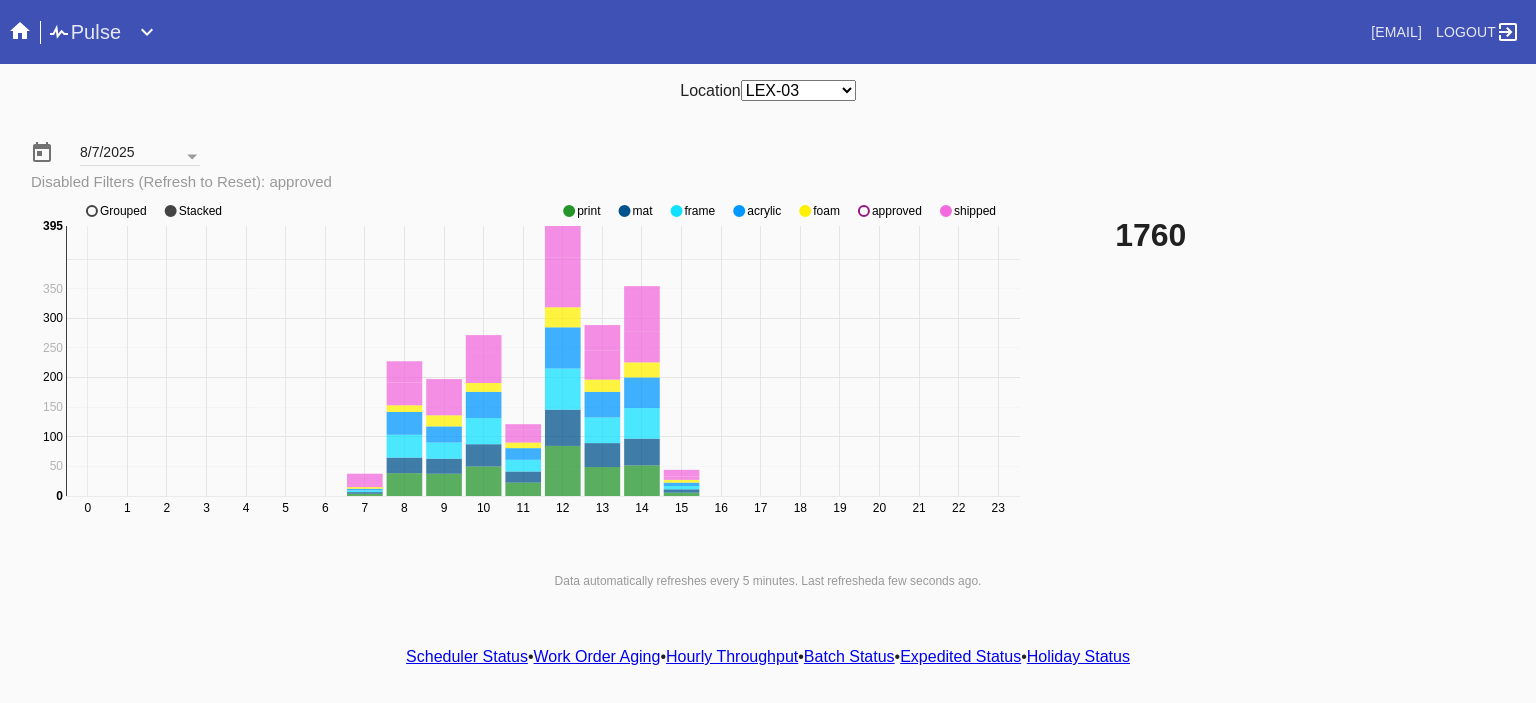 click on "0 1 2 3 4 5 6 7 8 9 10 11 12 13 14 15 16 17 18 19 20 21 22 23 400 0 50 100 150 200 250 300 350 0 395 print mat frame acrylic foam approved shipped Grouped Stacked" 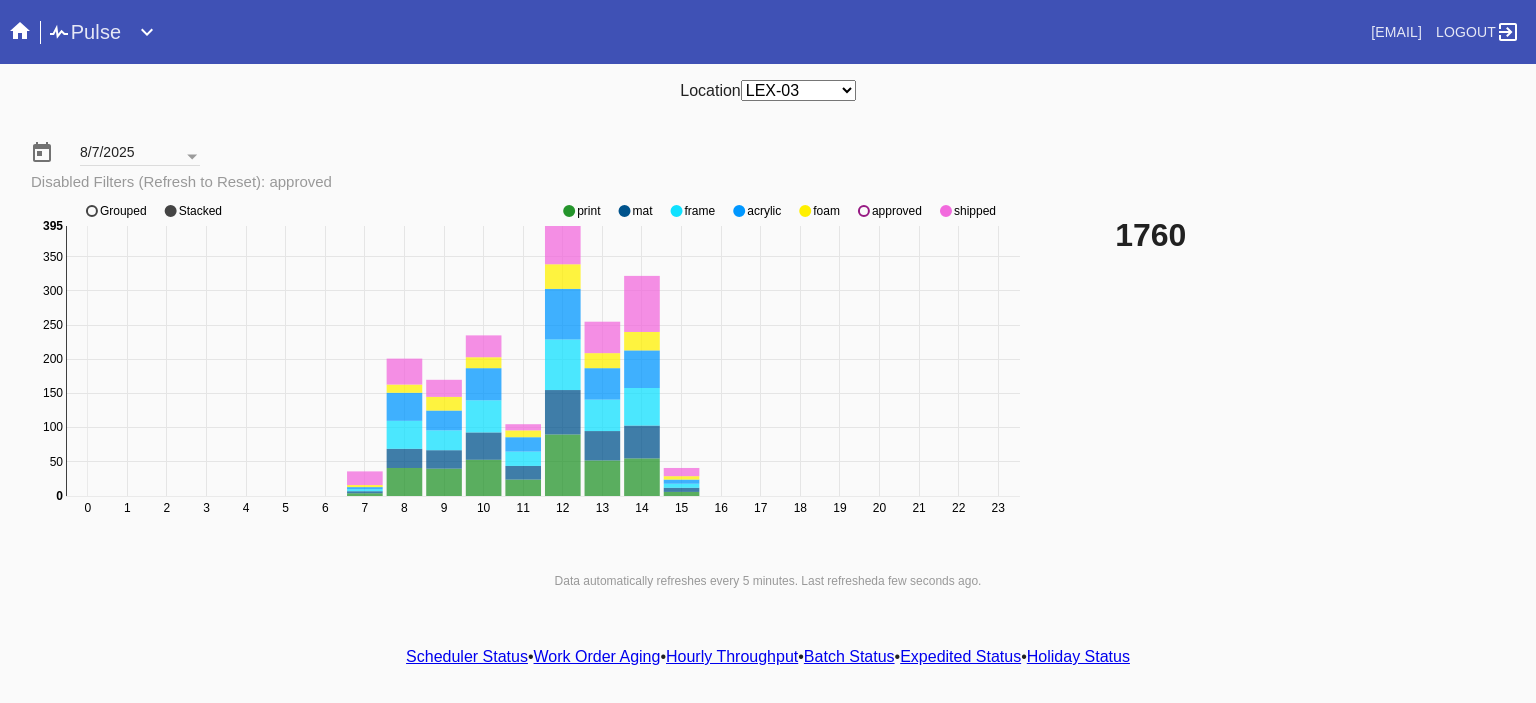 click 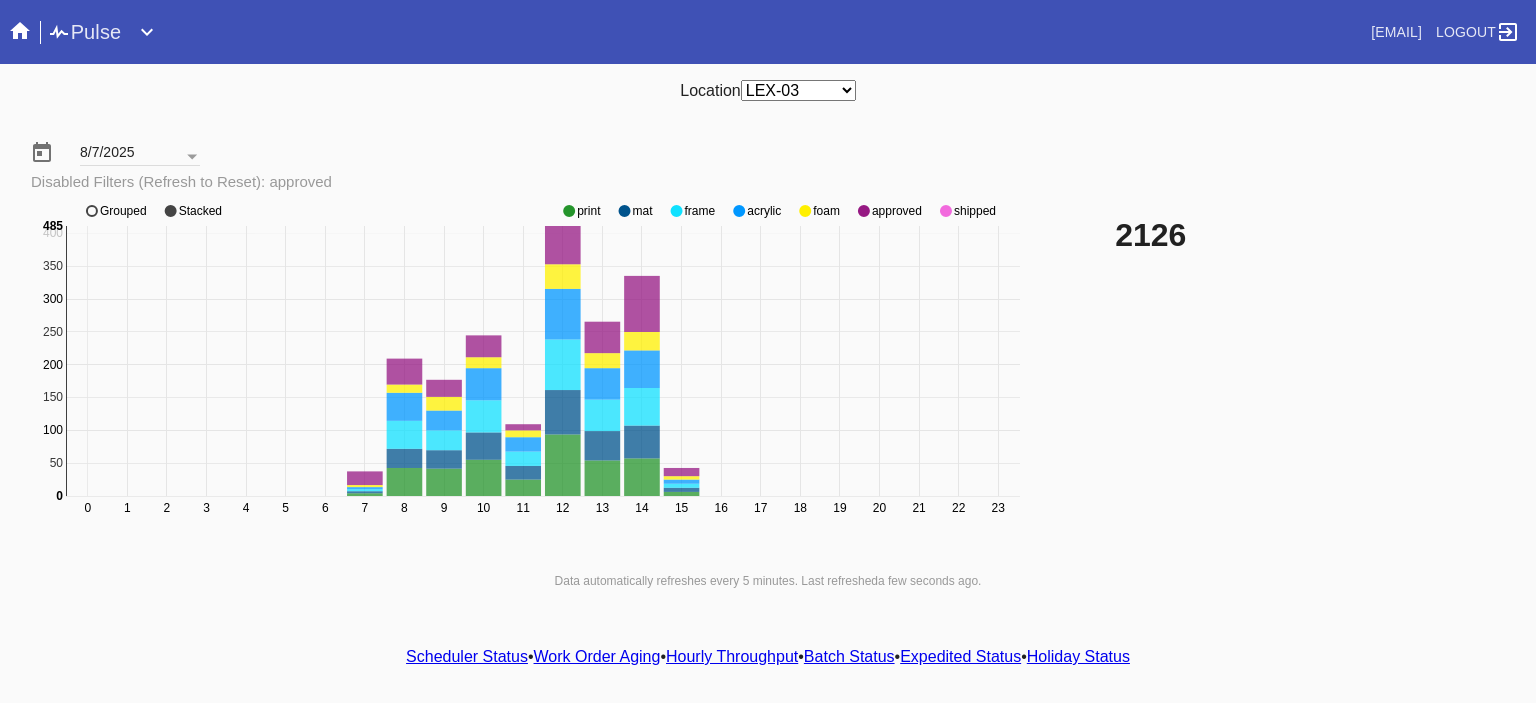 click 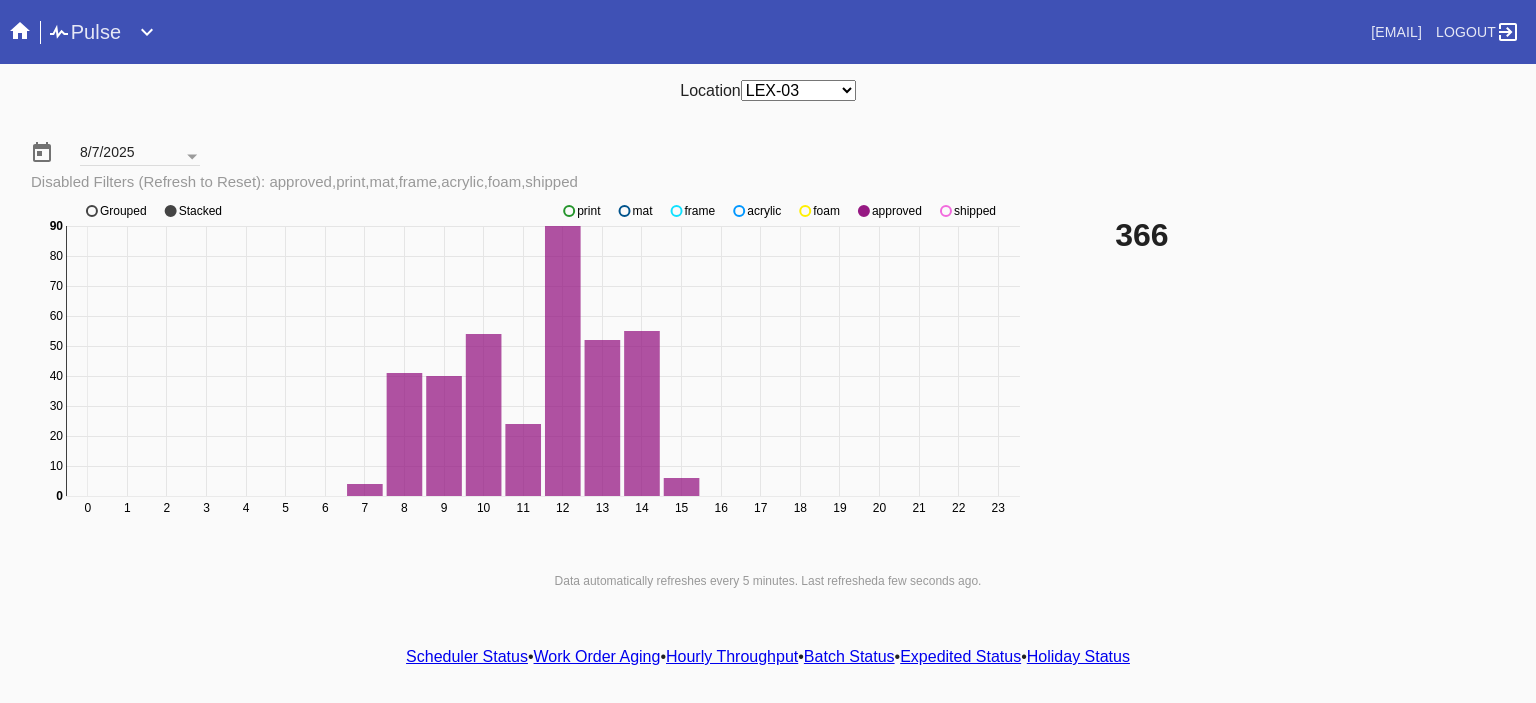 click 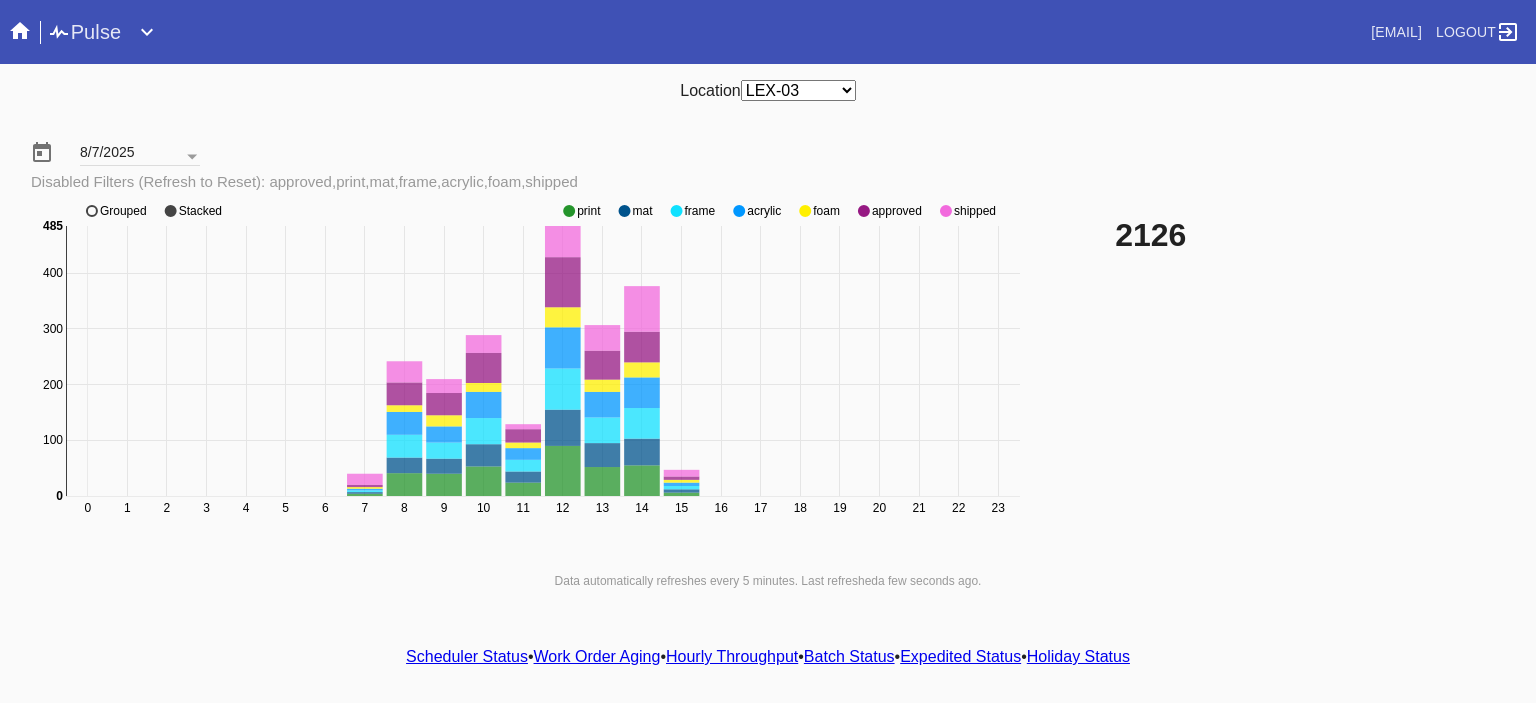 click 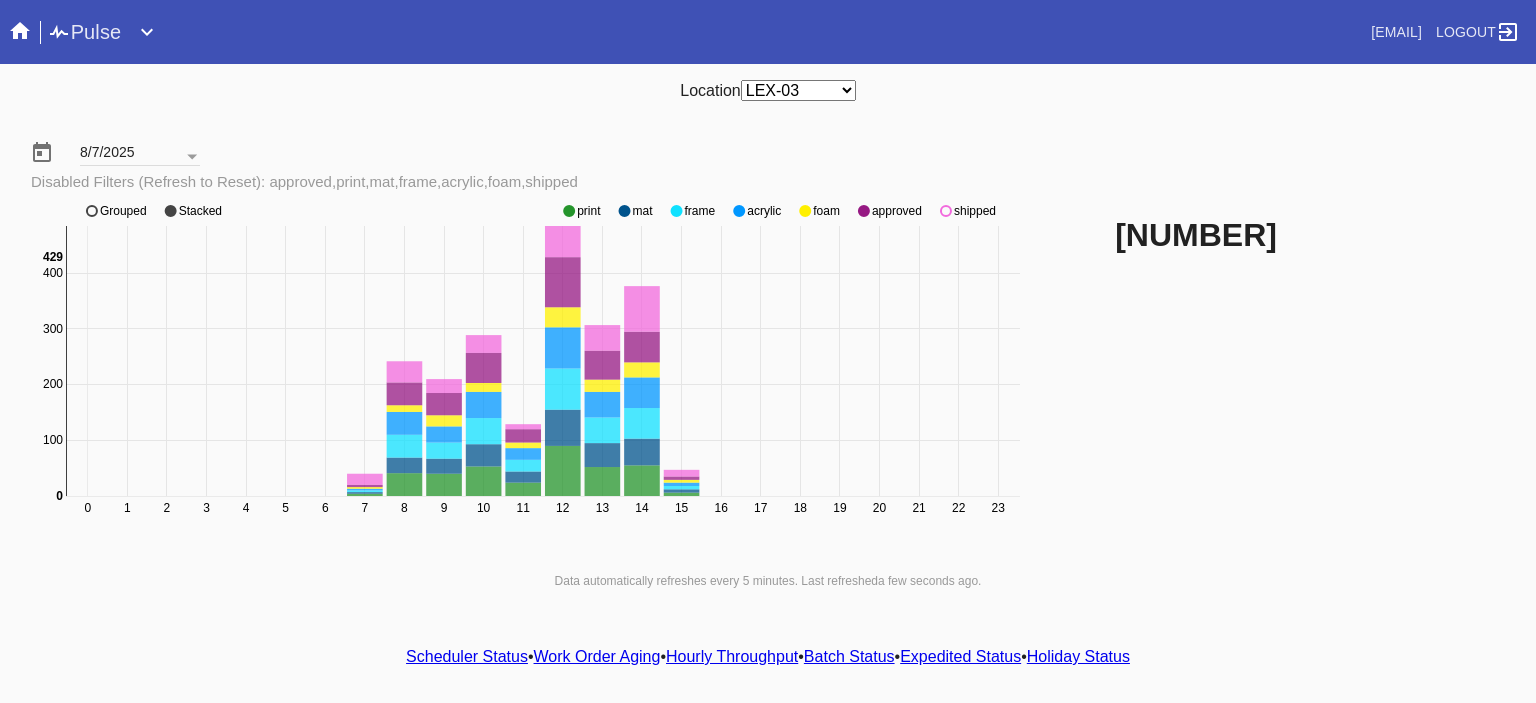 click 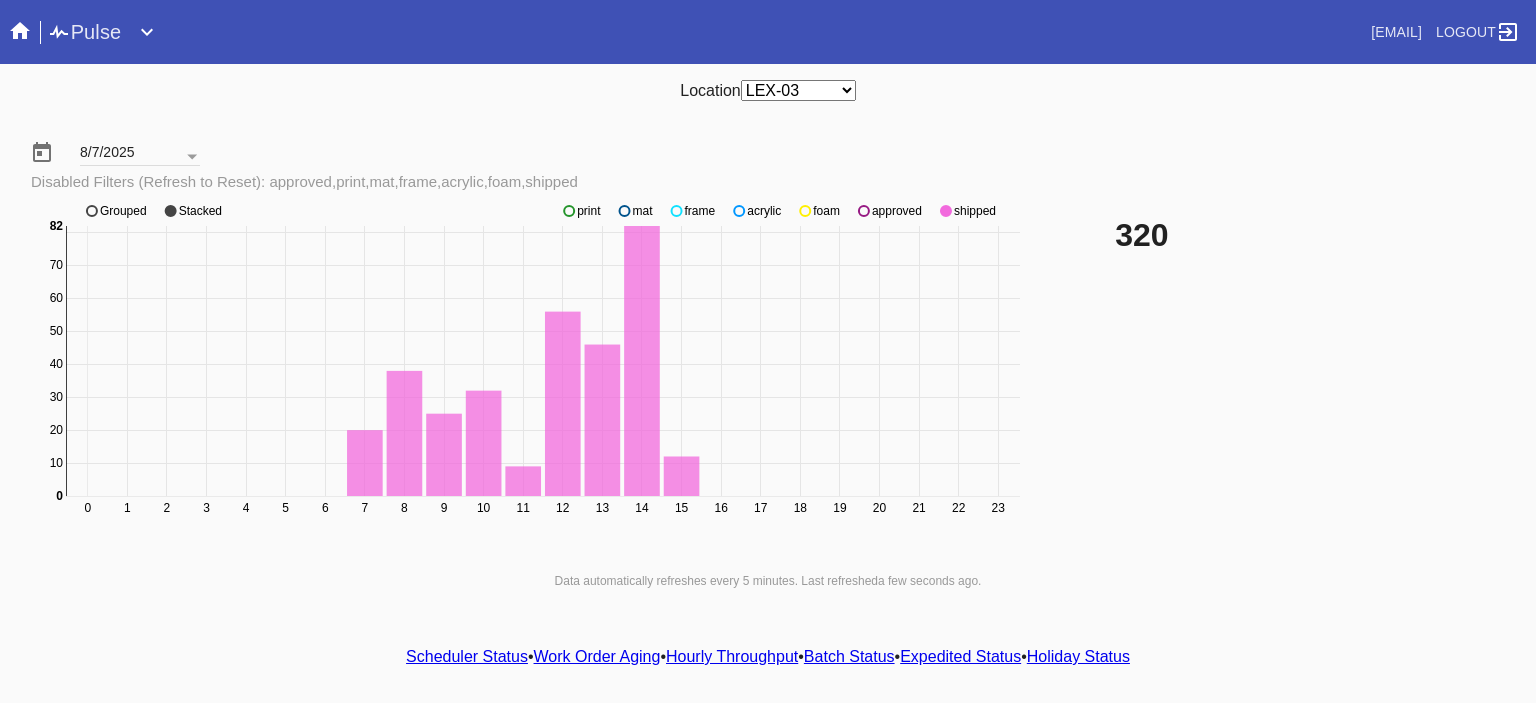 click 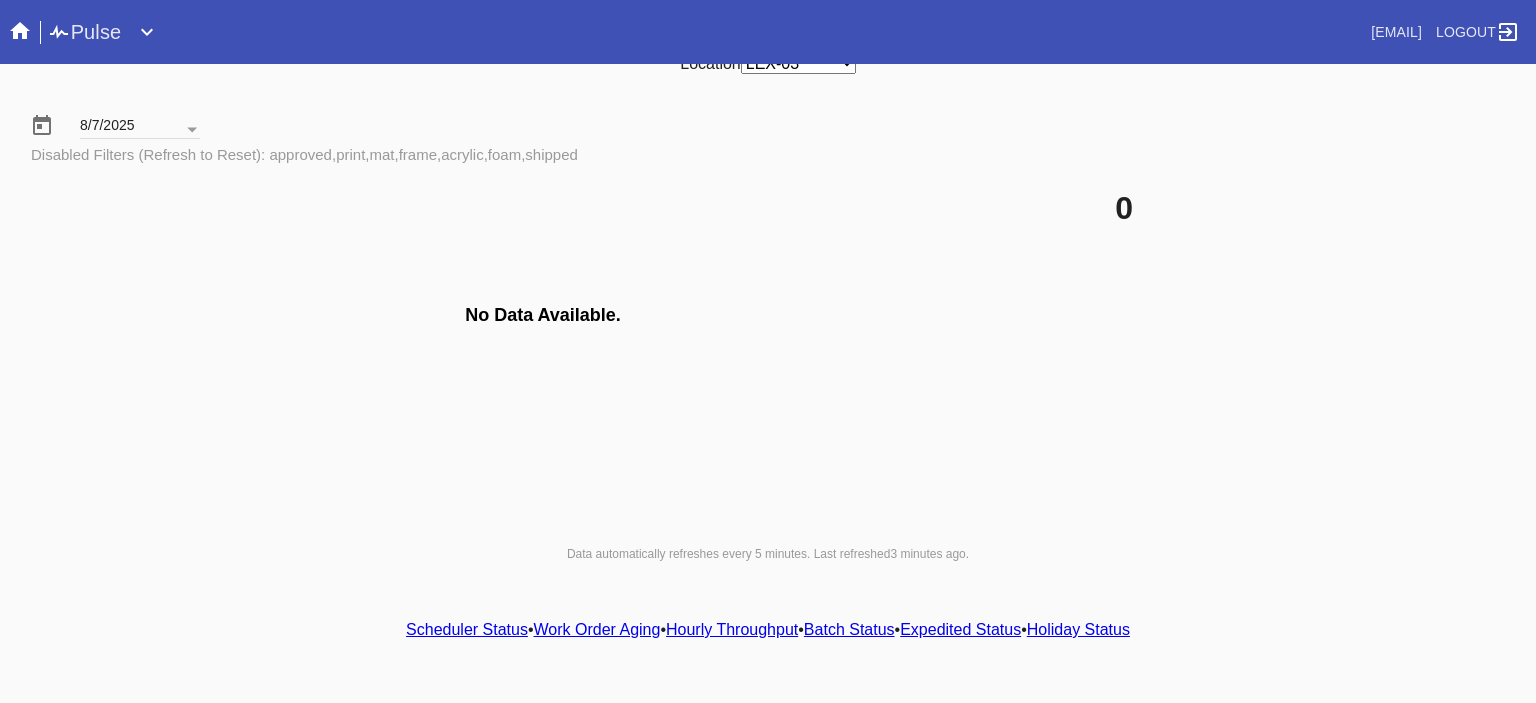 scroll, scrollTop: 0, scrollLeft: 0, axis: both 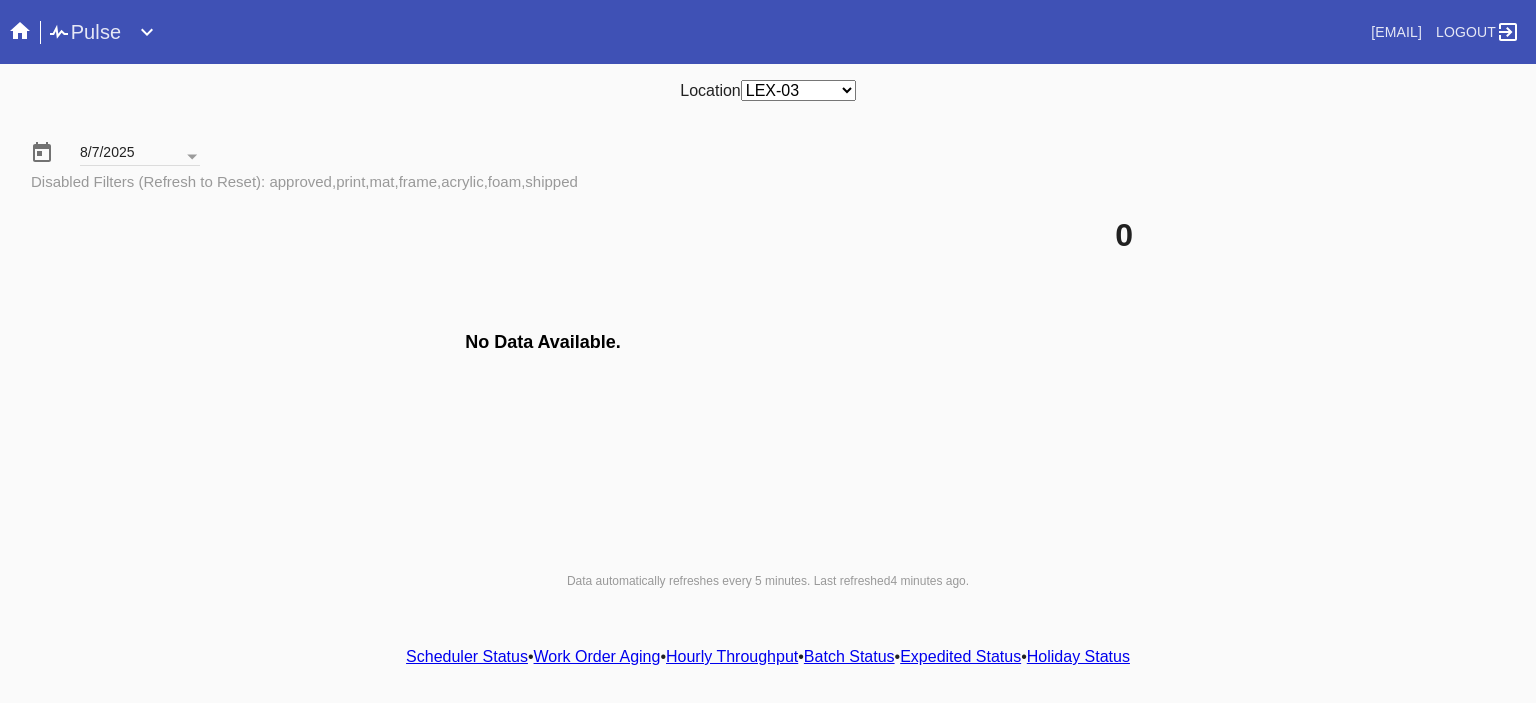 click on "Hourly Throughput" at bounding box center (732, 656) 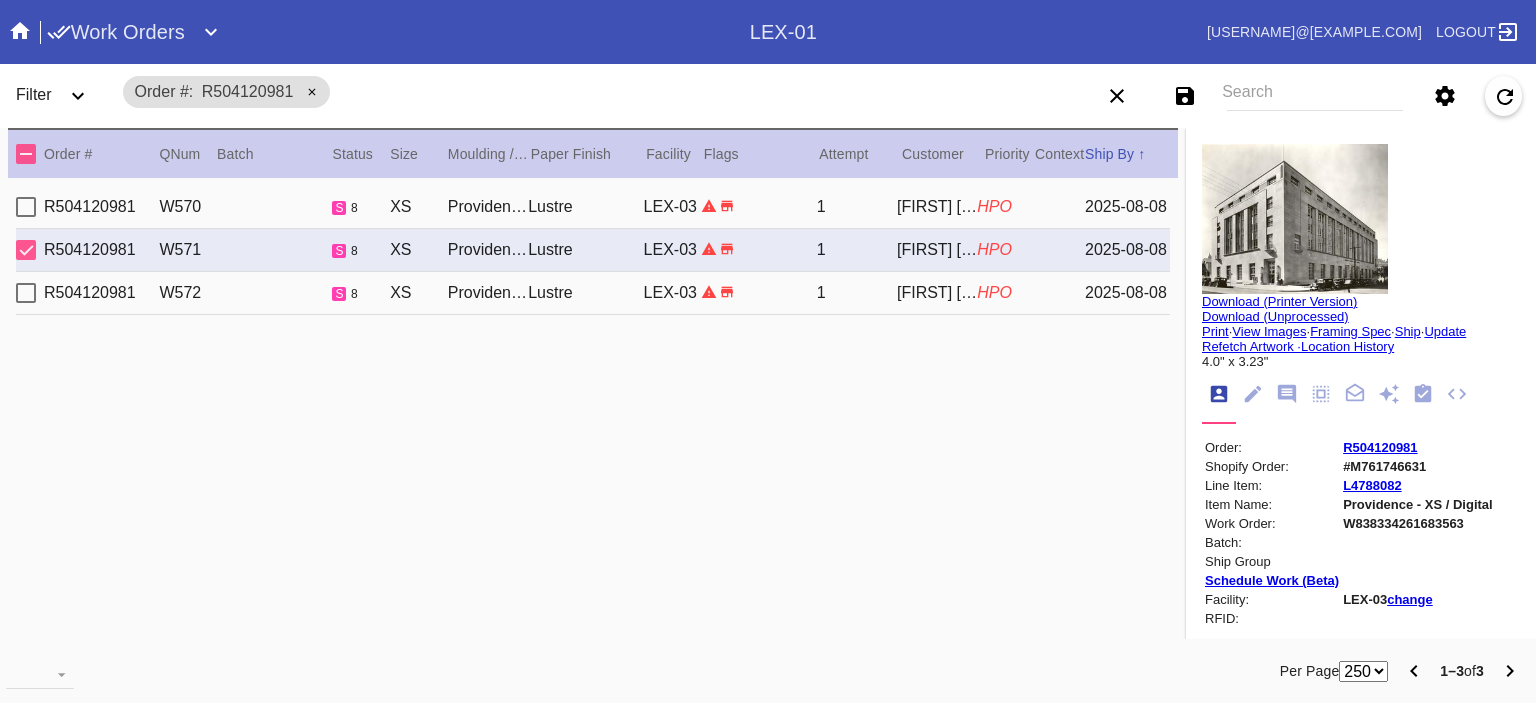 scroll, scrollTop: 0, scrollLeft: 0, axis: both 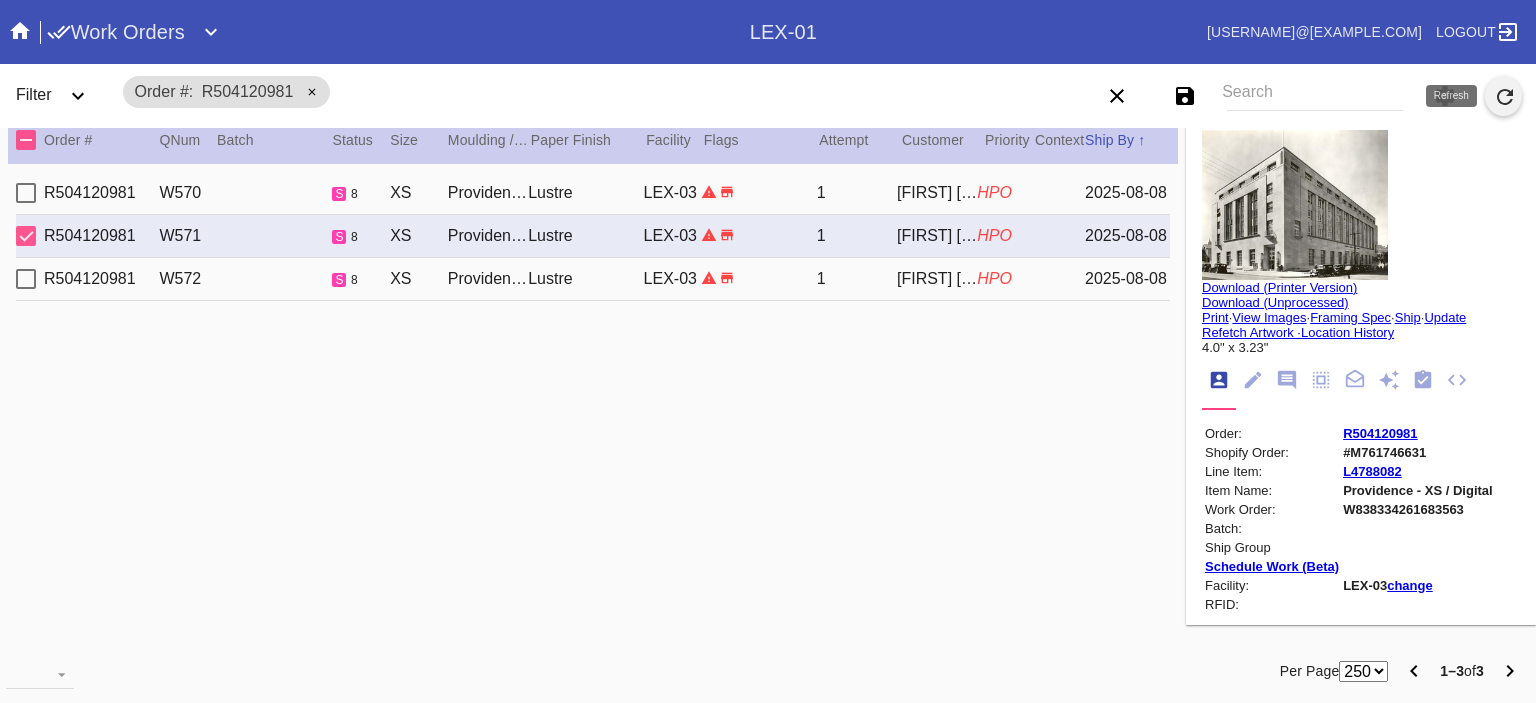 click 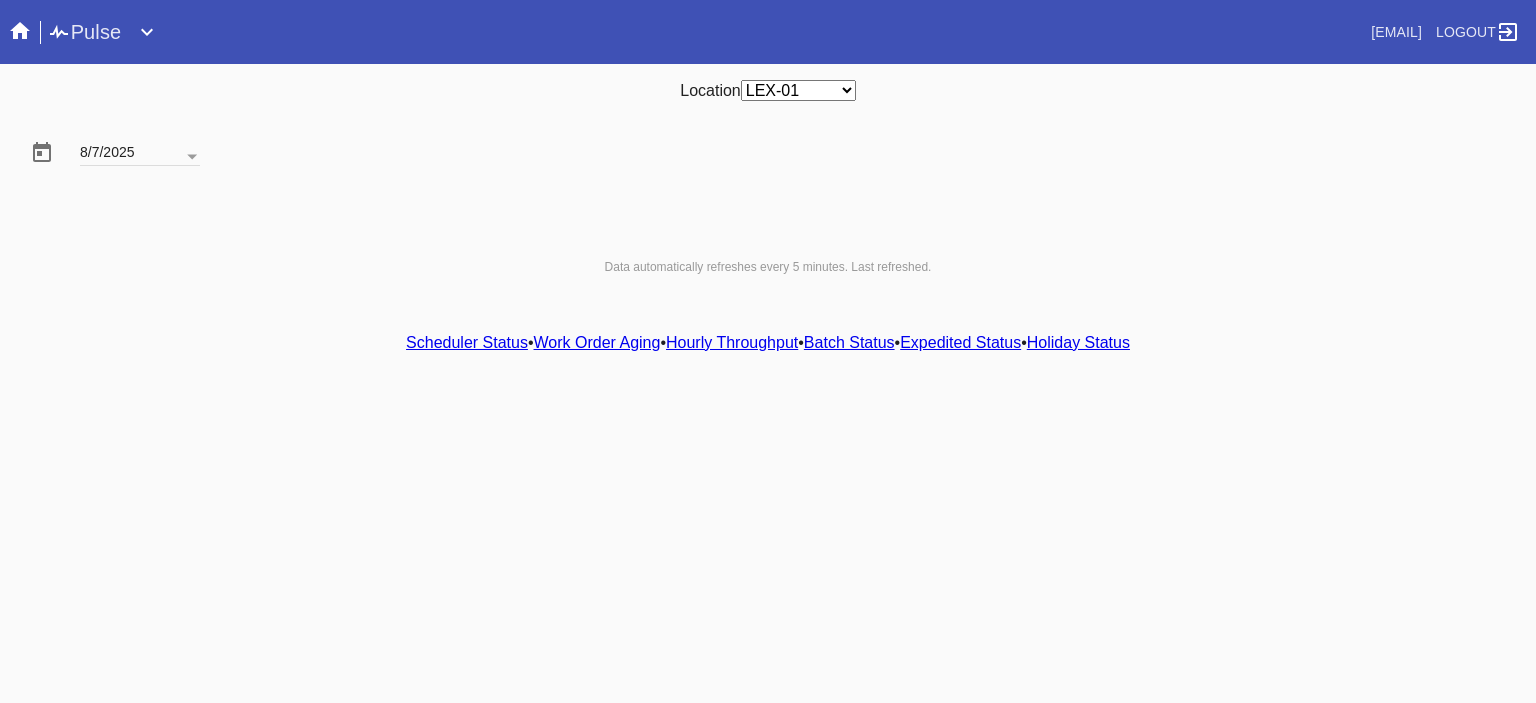 scroll, scrollTop: 0, scrollLeft: 0, axis: both 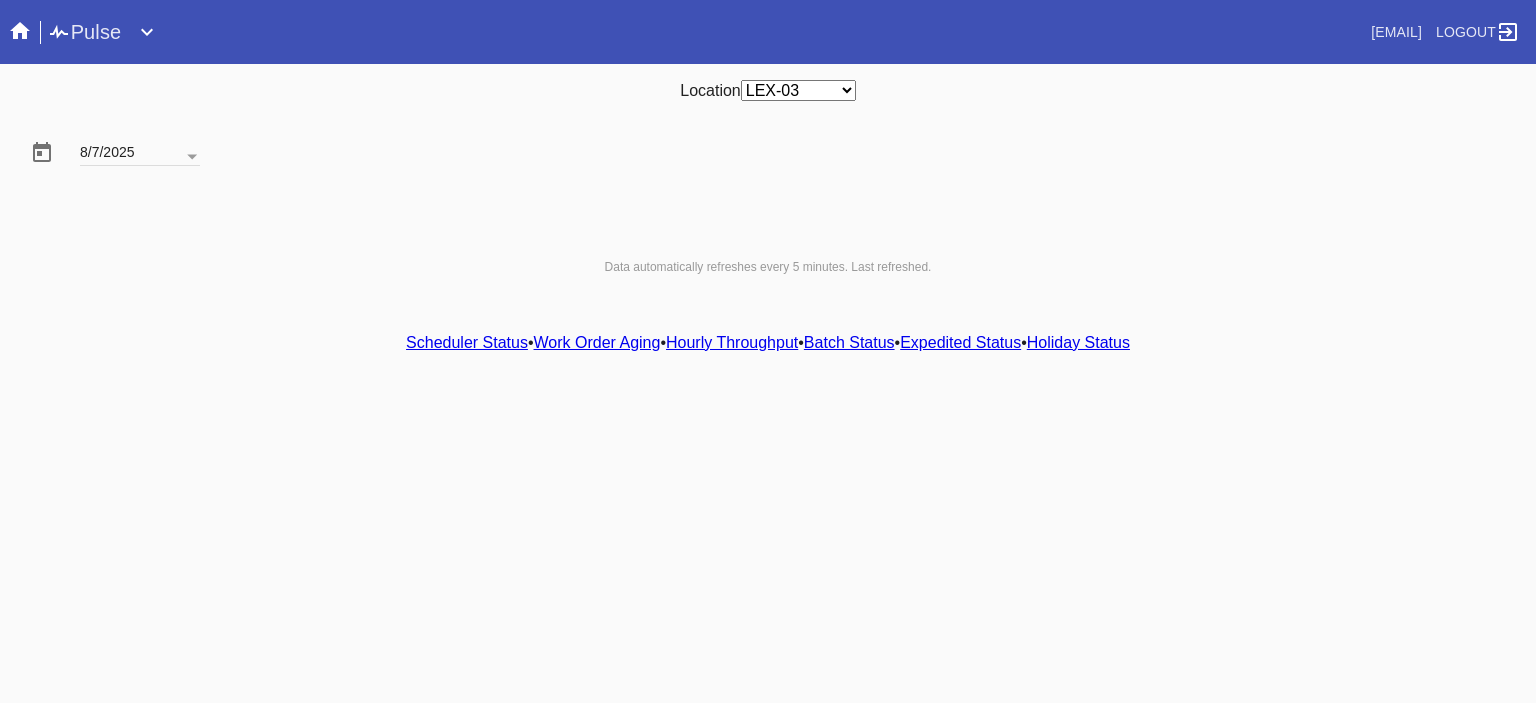 click on "Any Location DCA-05 ELP-01 LAS-01 LEX-01 LEX-03" at bounding box center [798, 90] 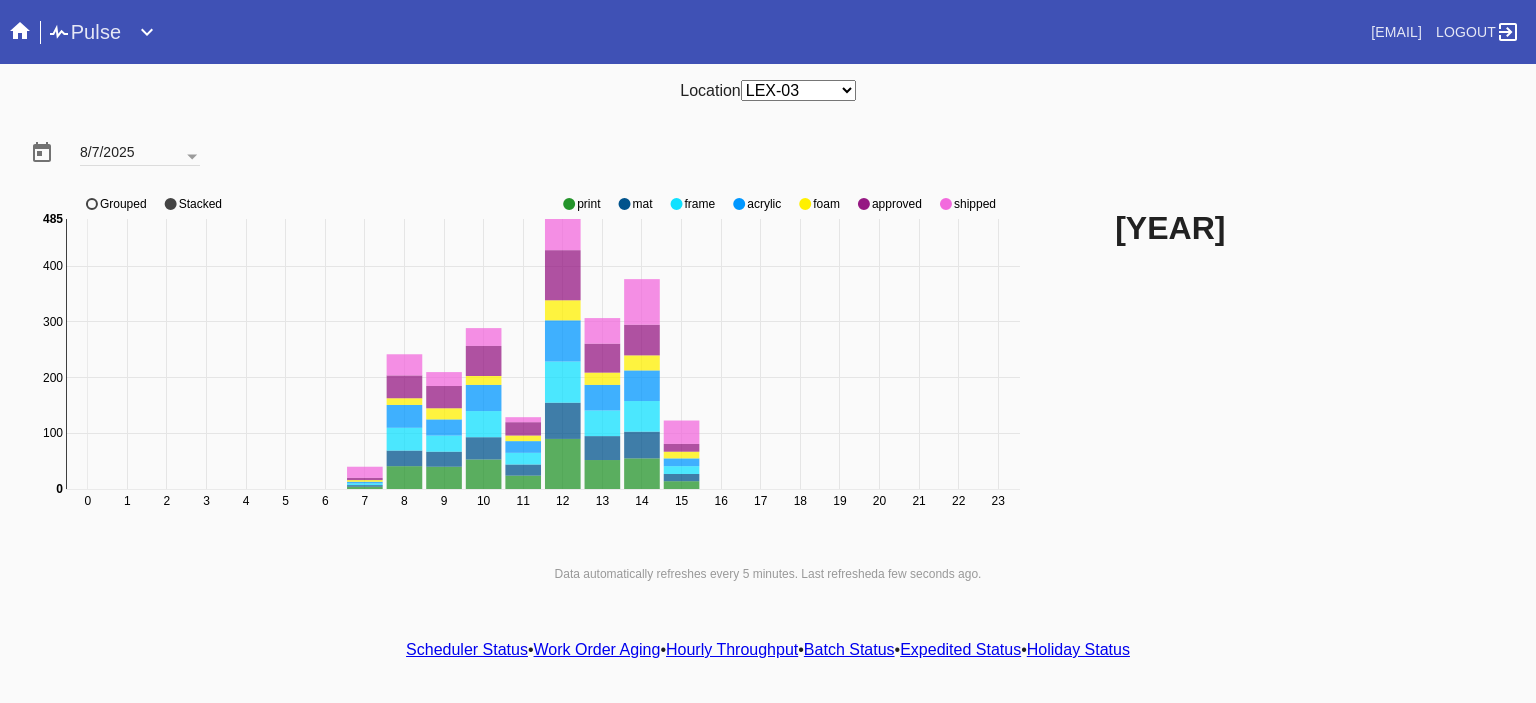 click 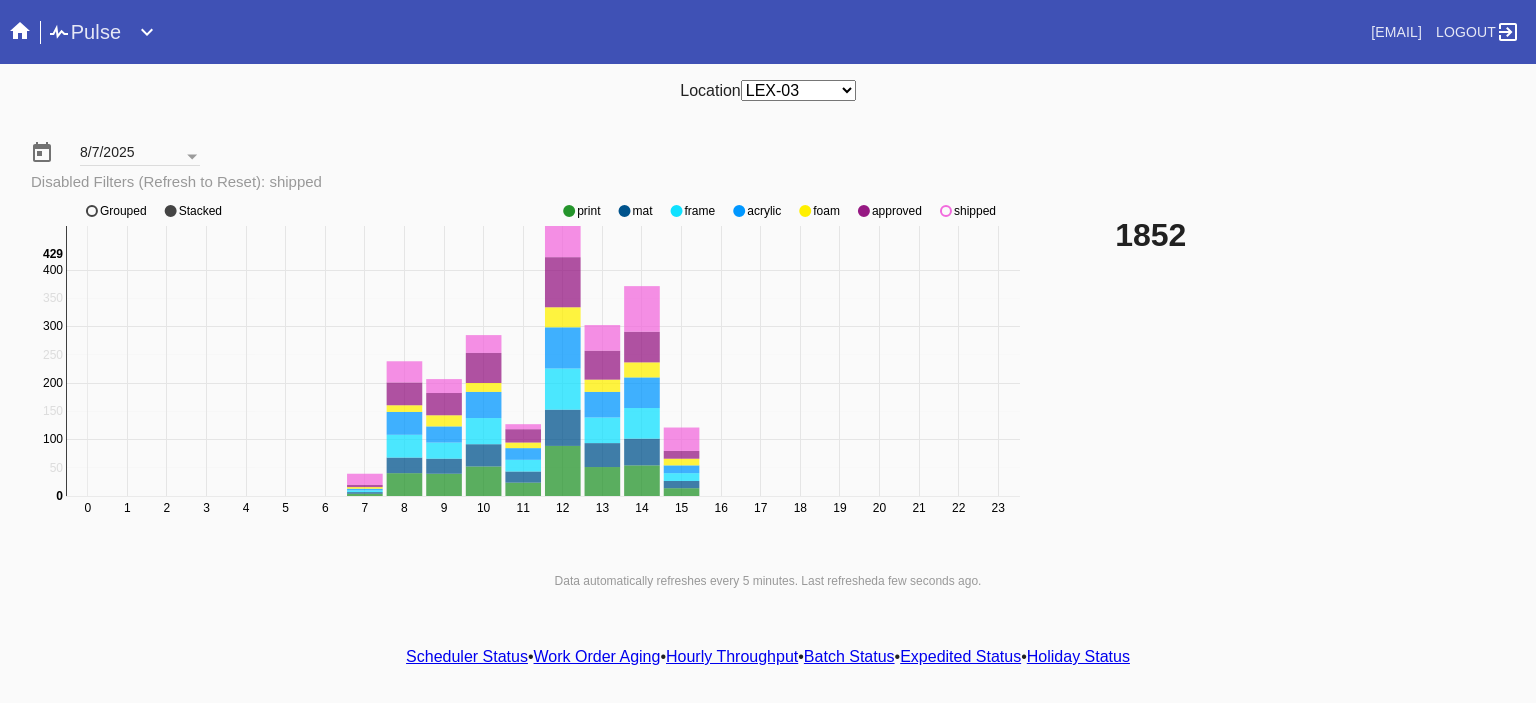 click on "0 1 2 3 4 5 6 7 8 9 10 11 12 13 14 15 16 17 18 19 20 21 22 23 0 50 100 150 200 250 300 350 400 0 429 print mat frame acrylic foam approved shipped Grouped Stacked" 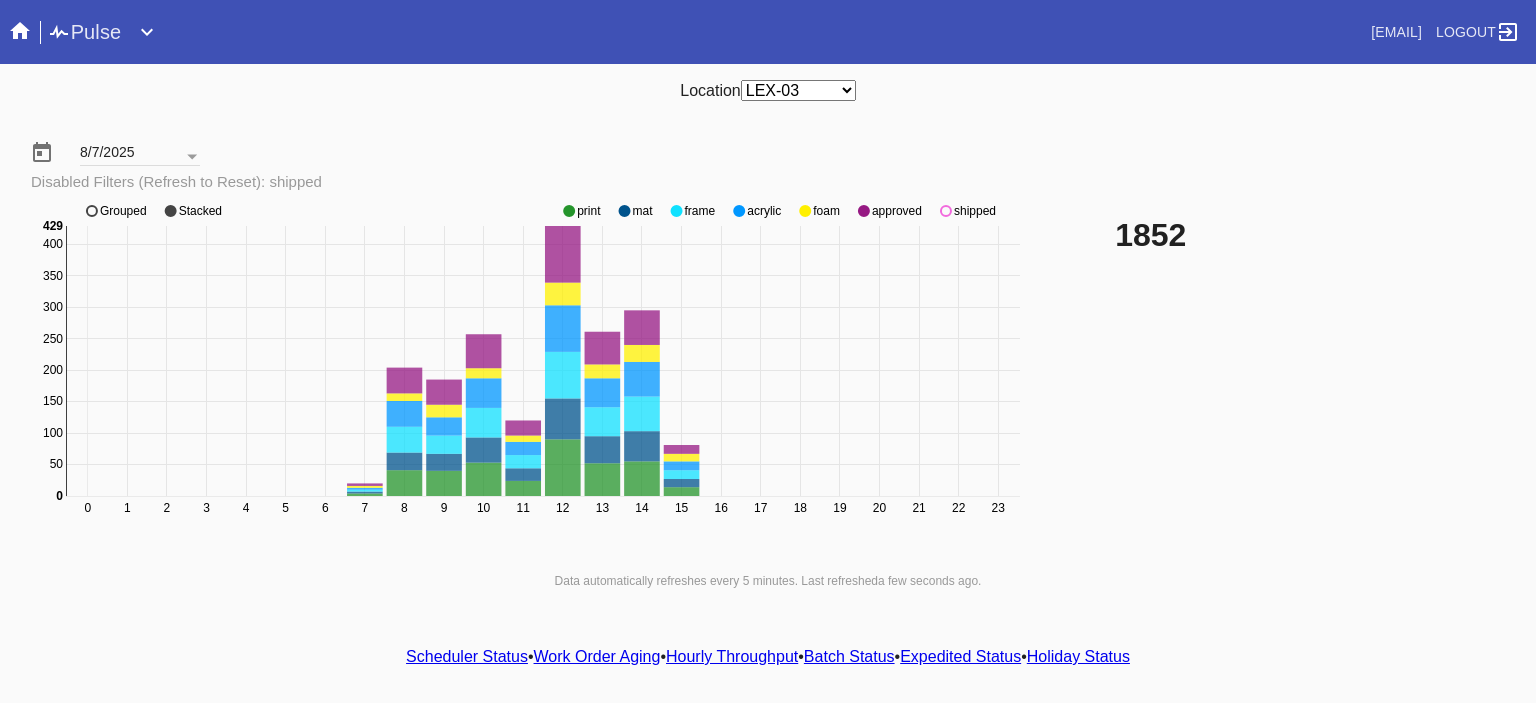 click 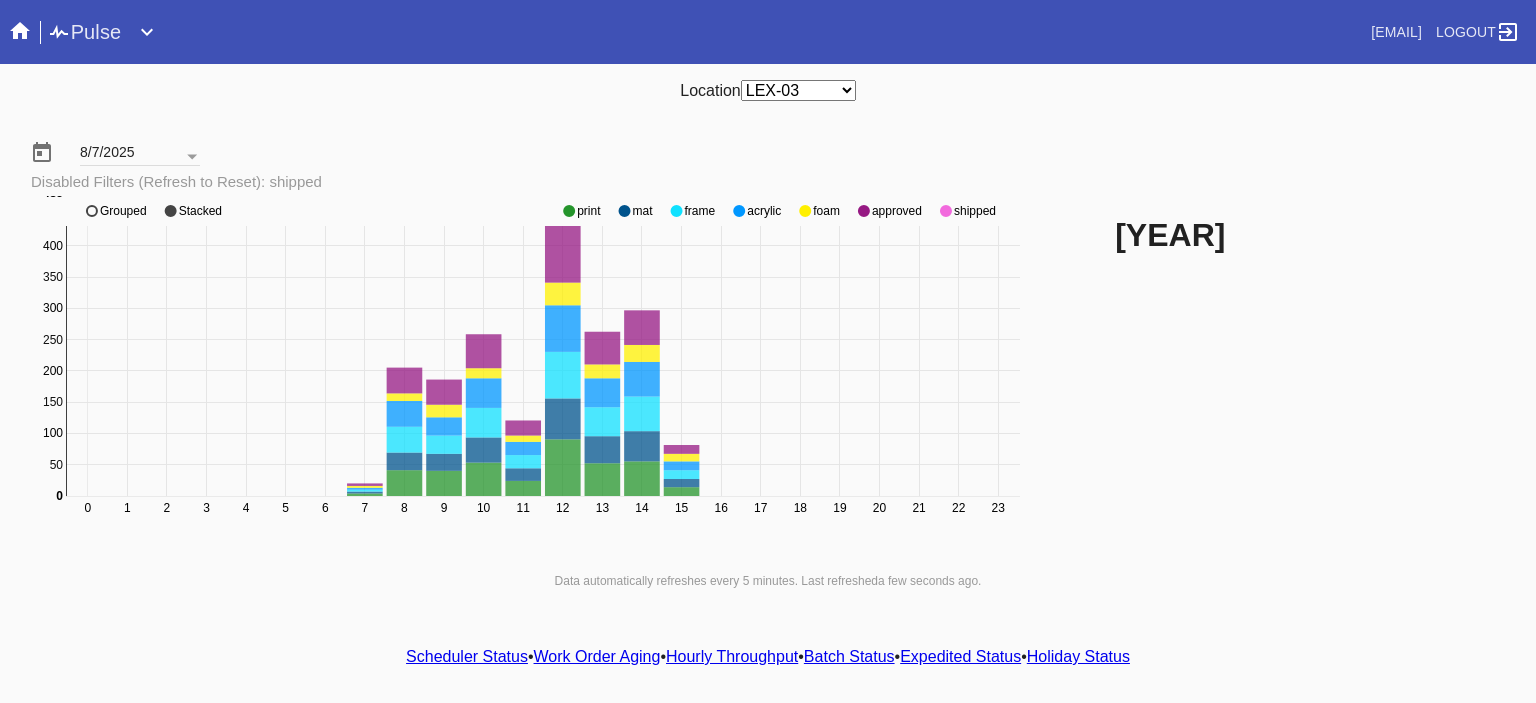 click 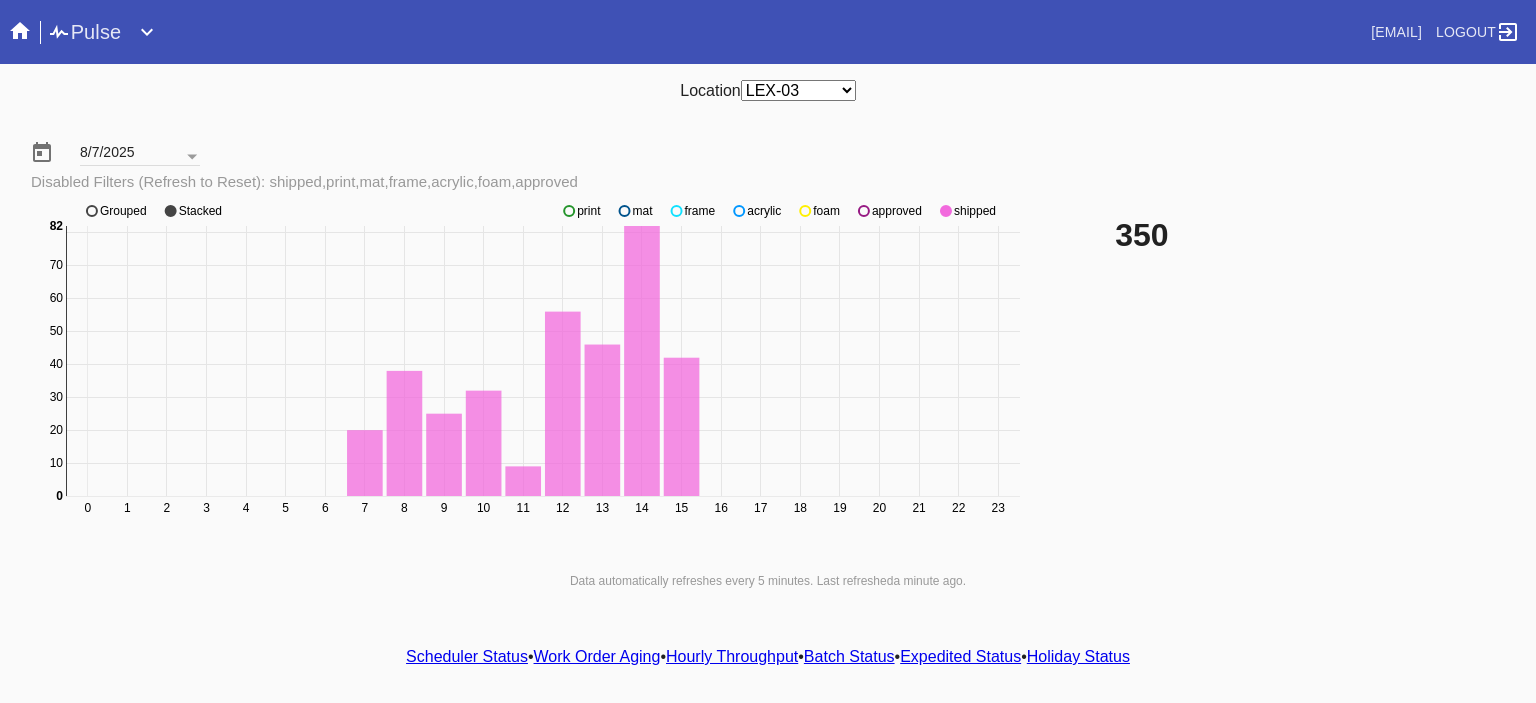 click 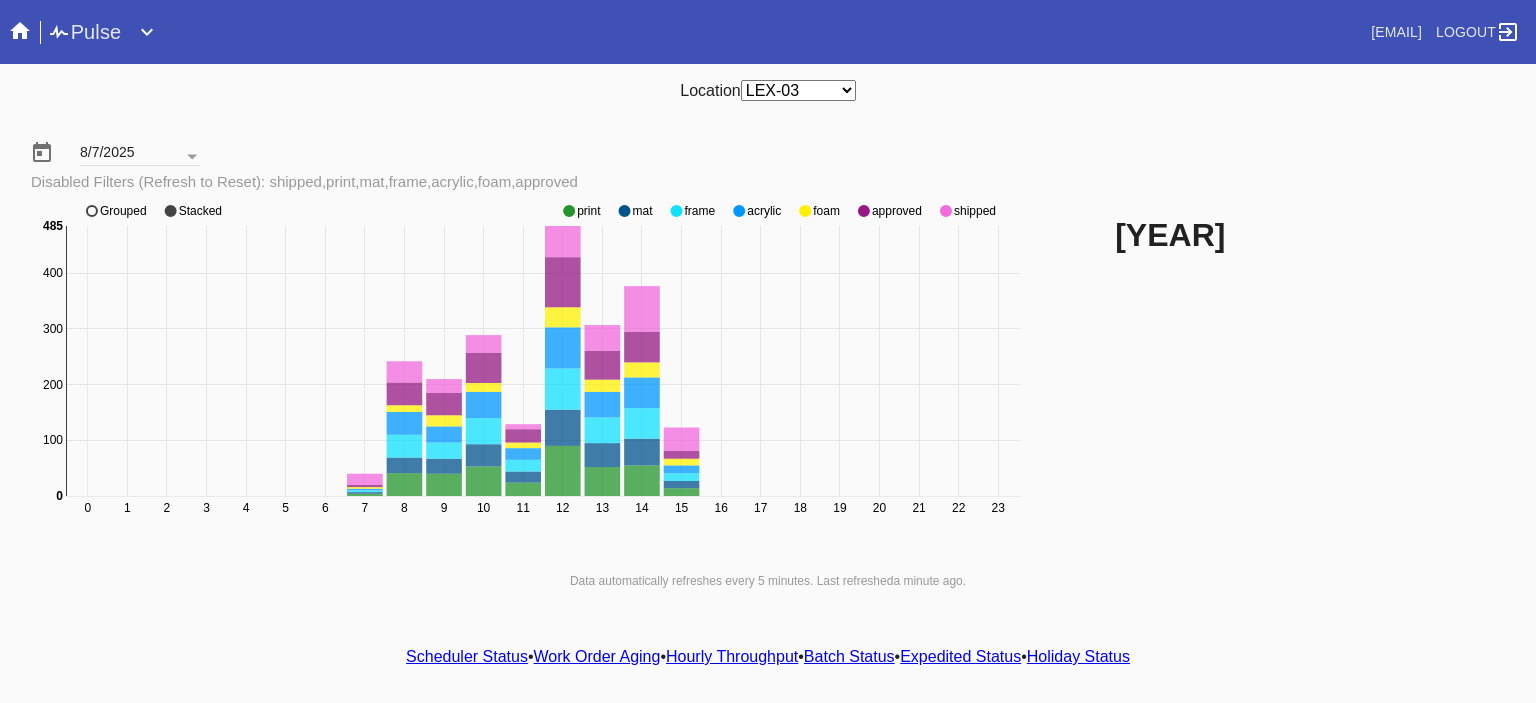 click 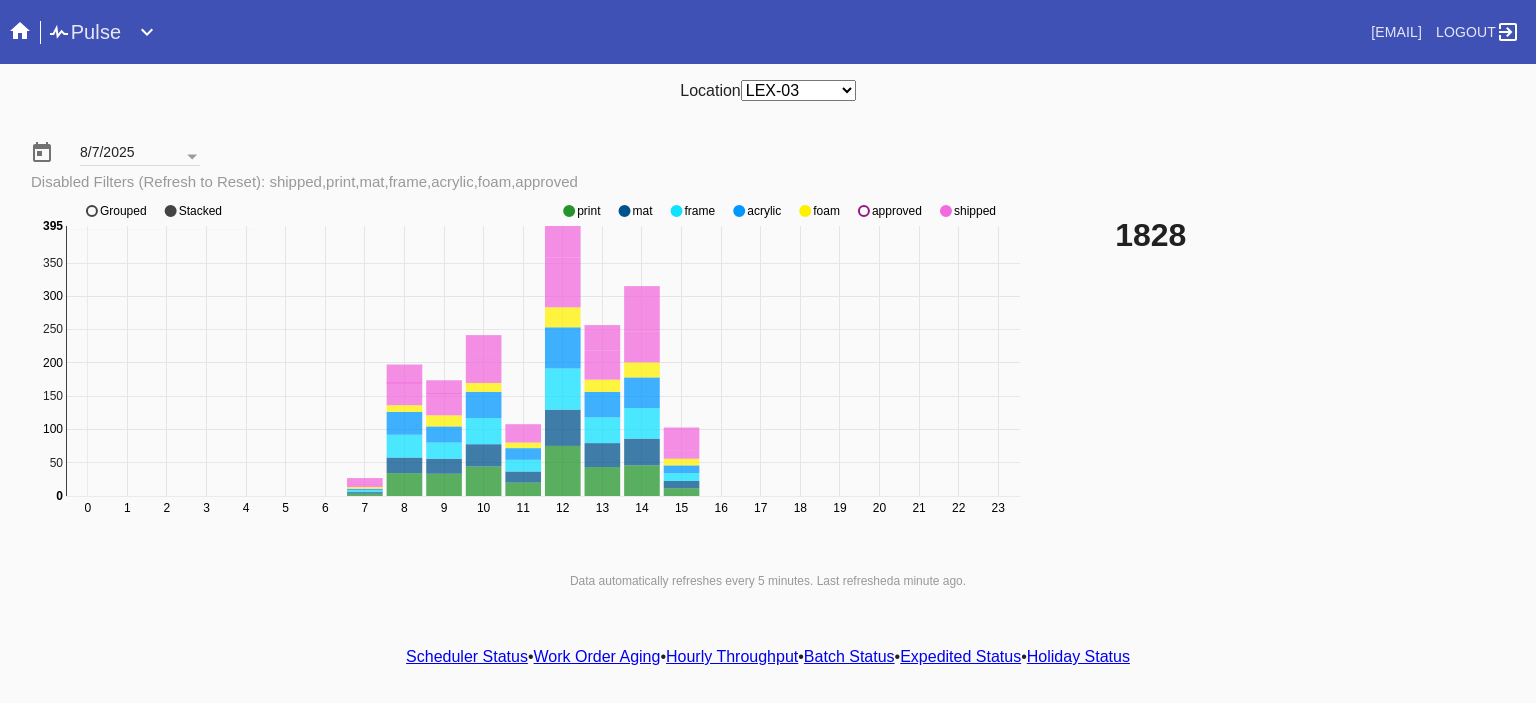 click 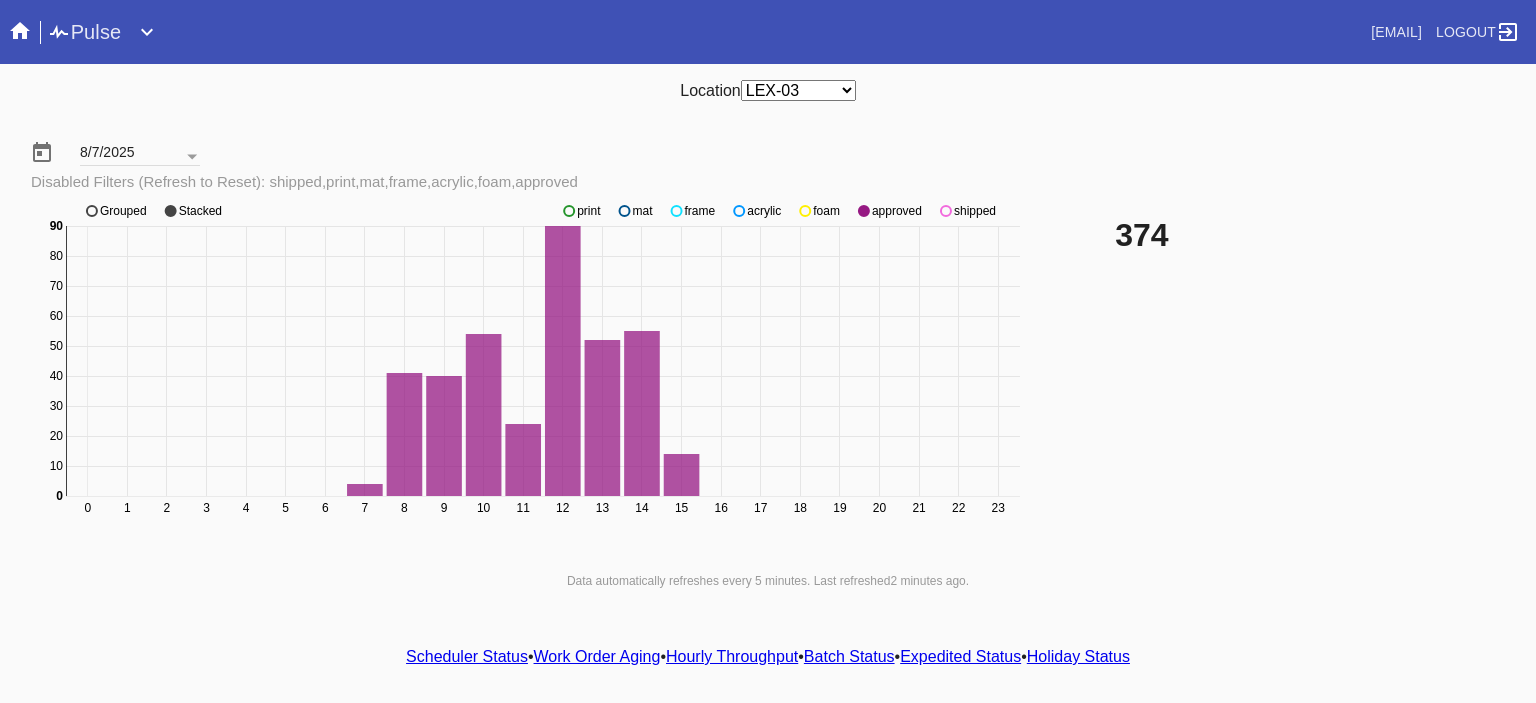 click 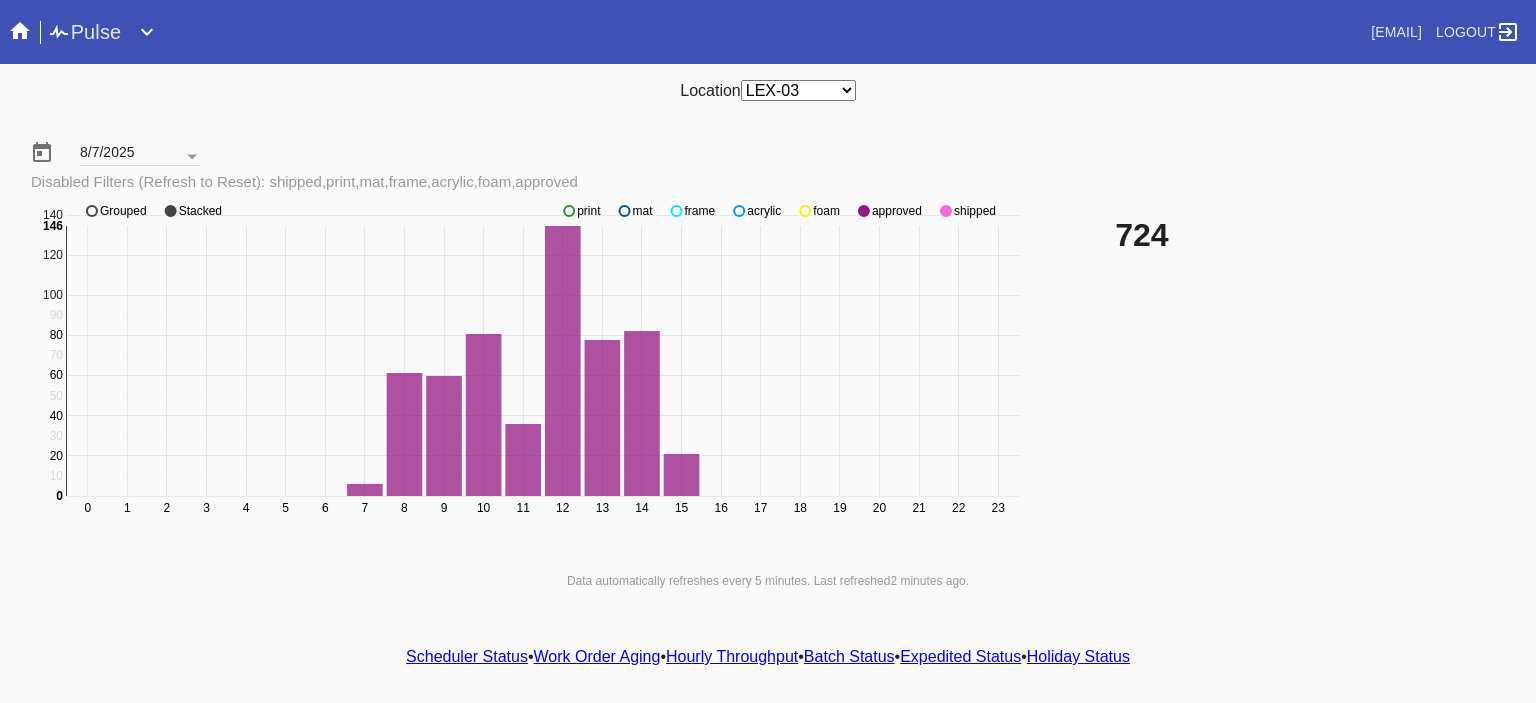 click 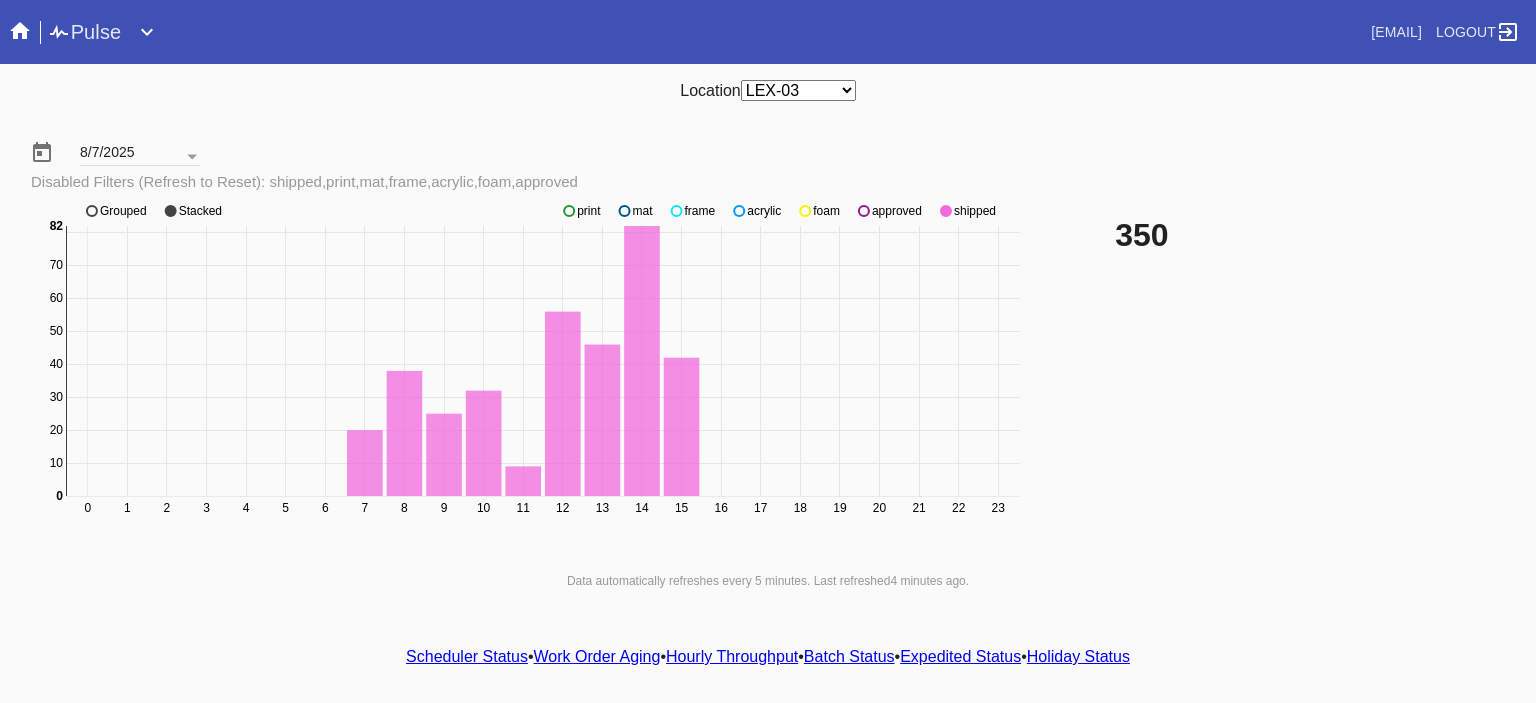 click 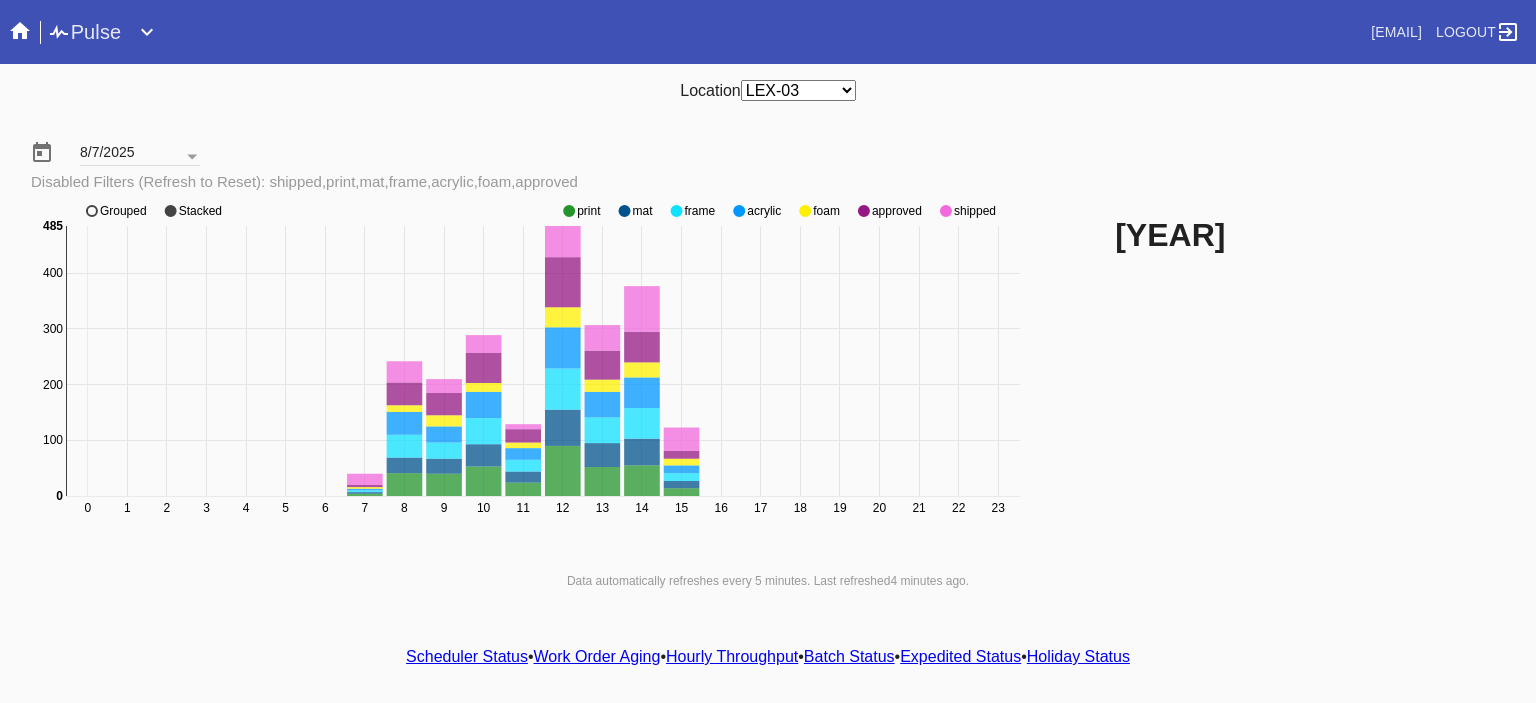 click 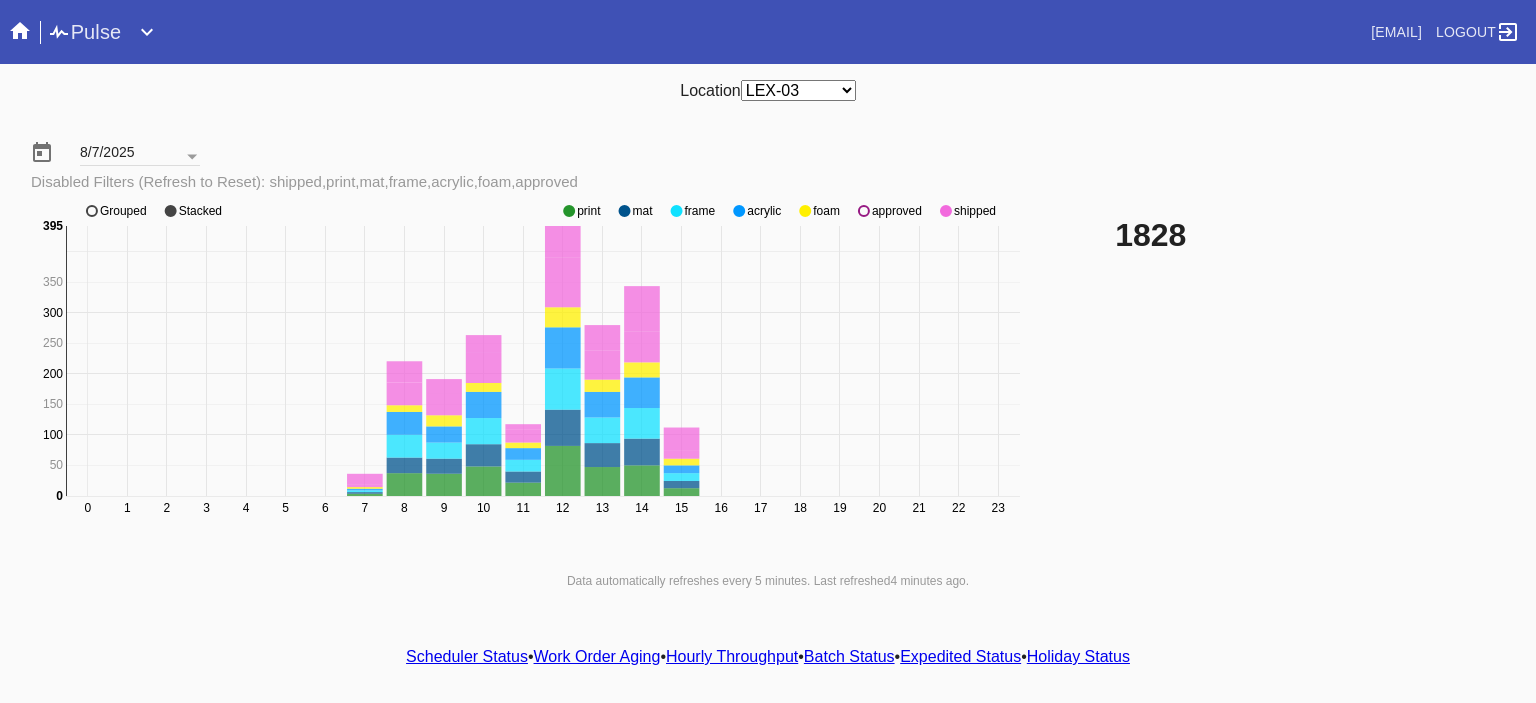 click 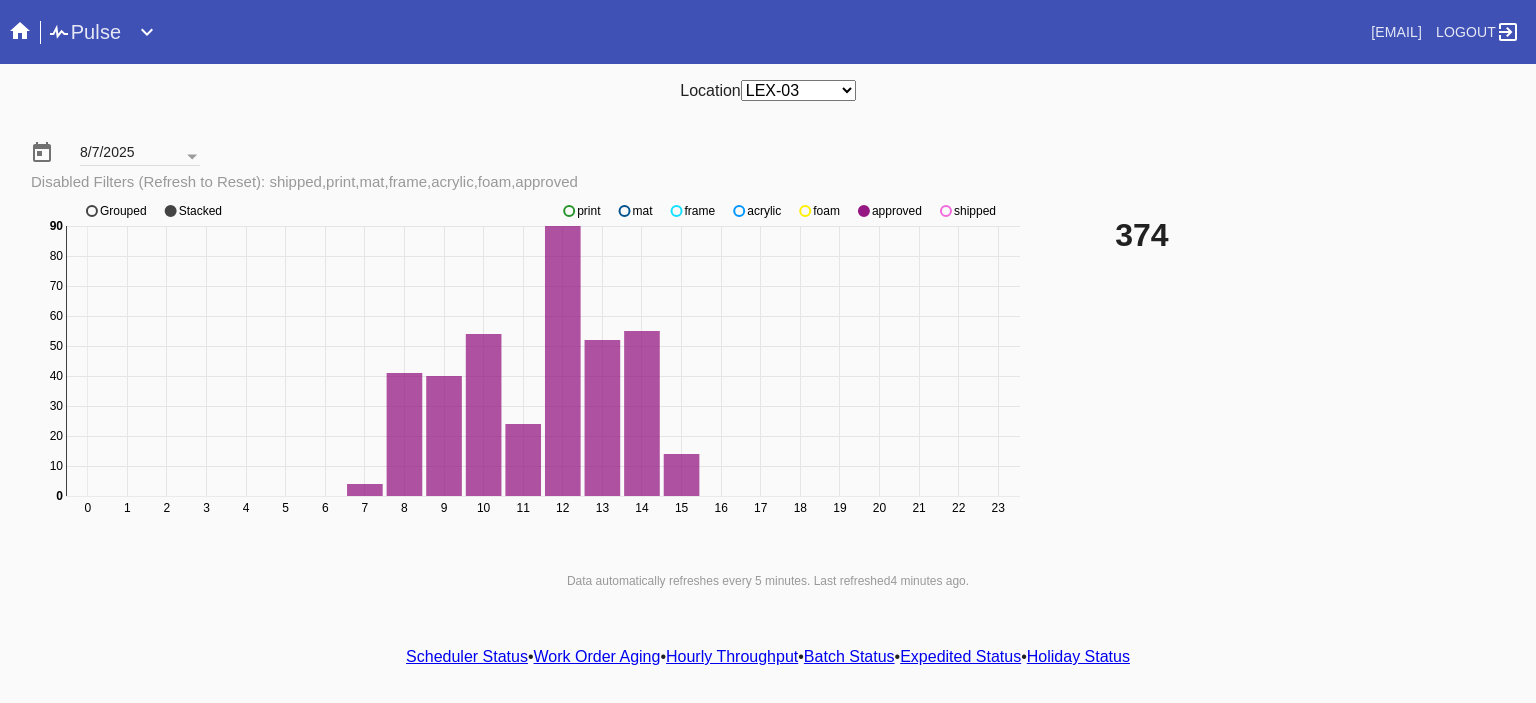 click 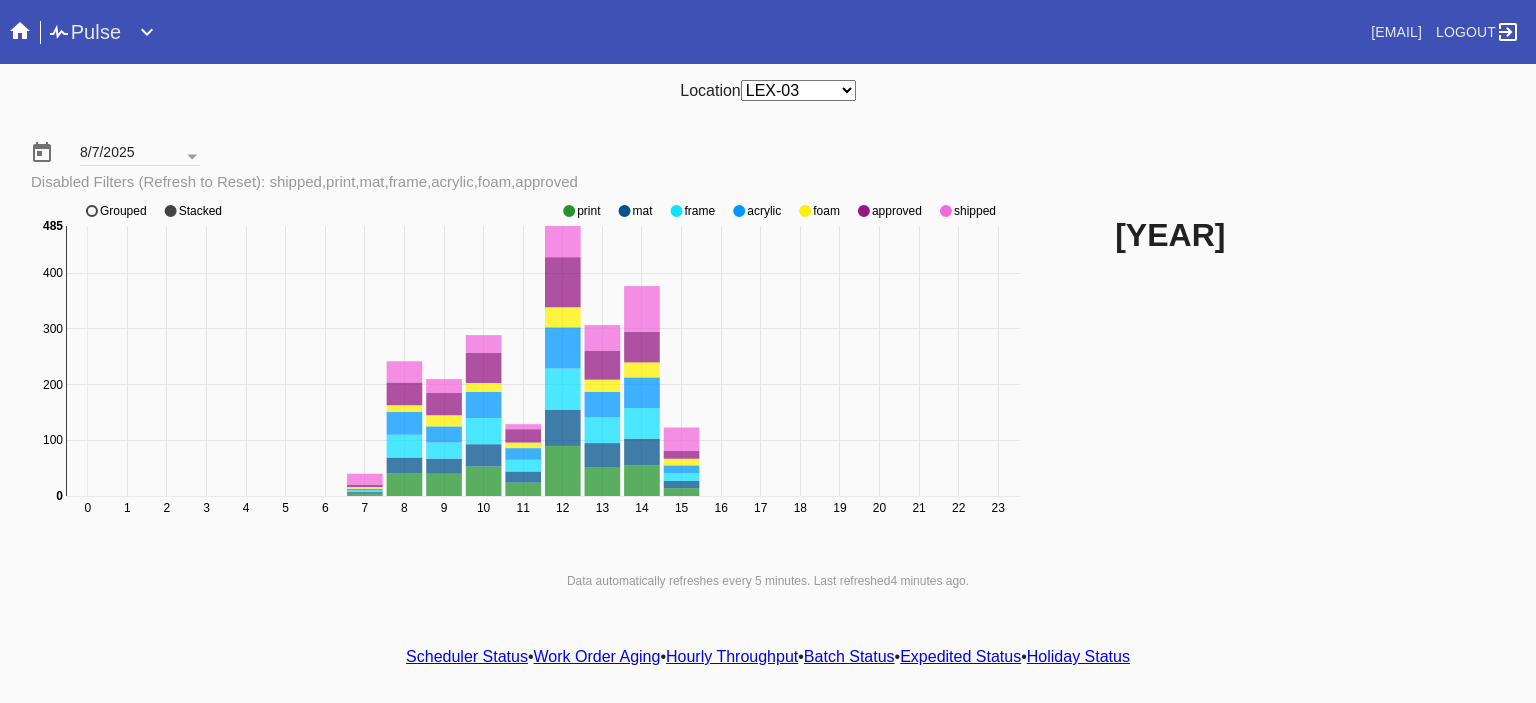scroll, scrollTop: 27, scrollLeft: 0, axis: vertical 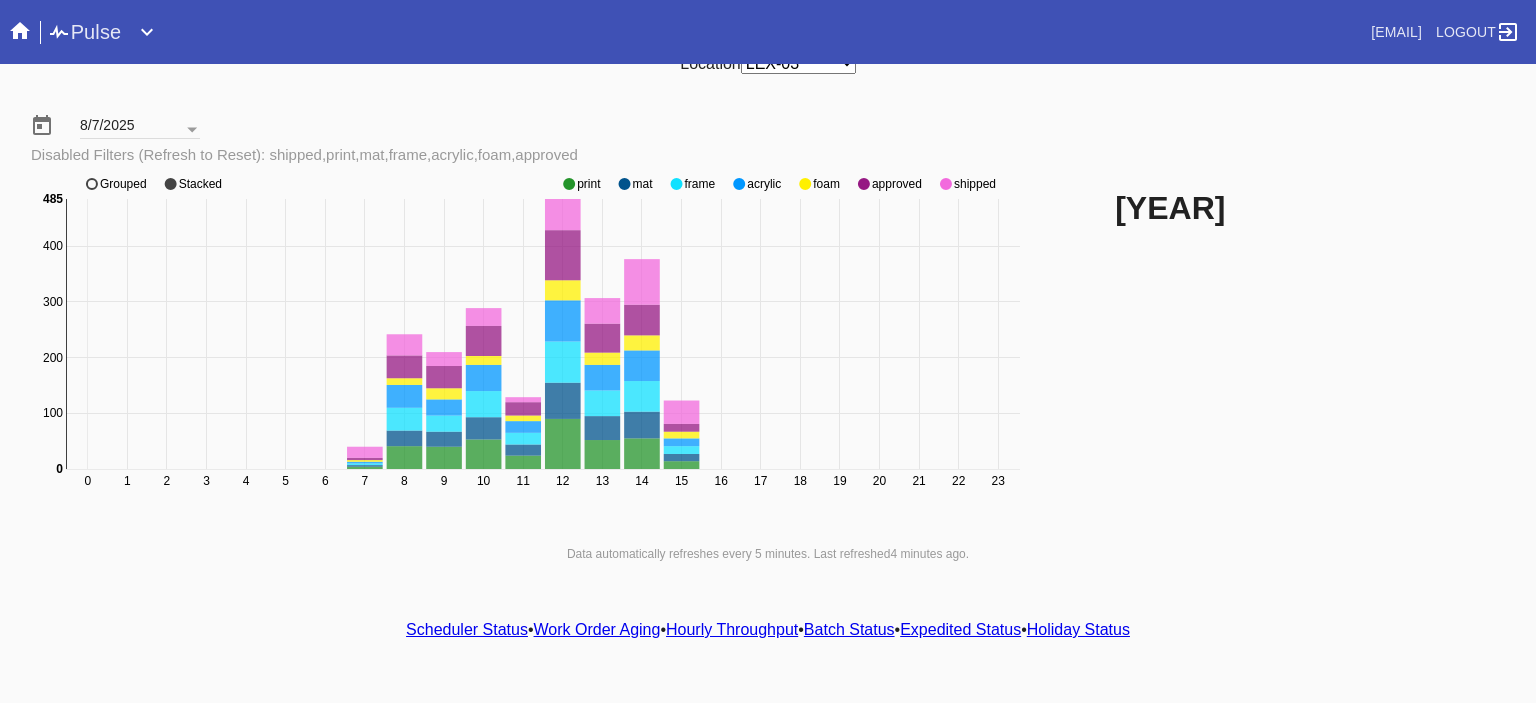 click on "Scheduler Status" at bounding box center (467, 629) 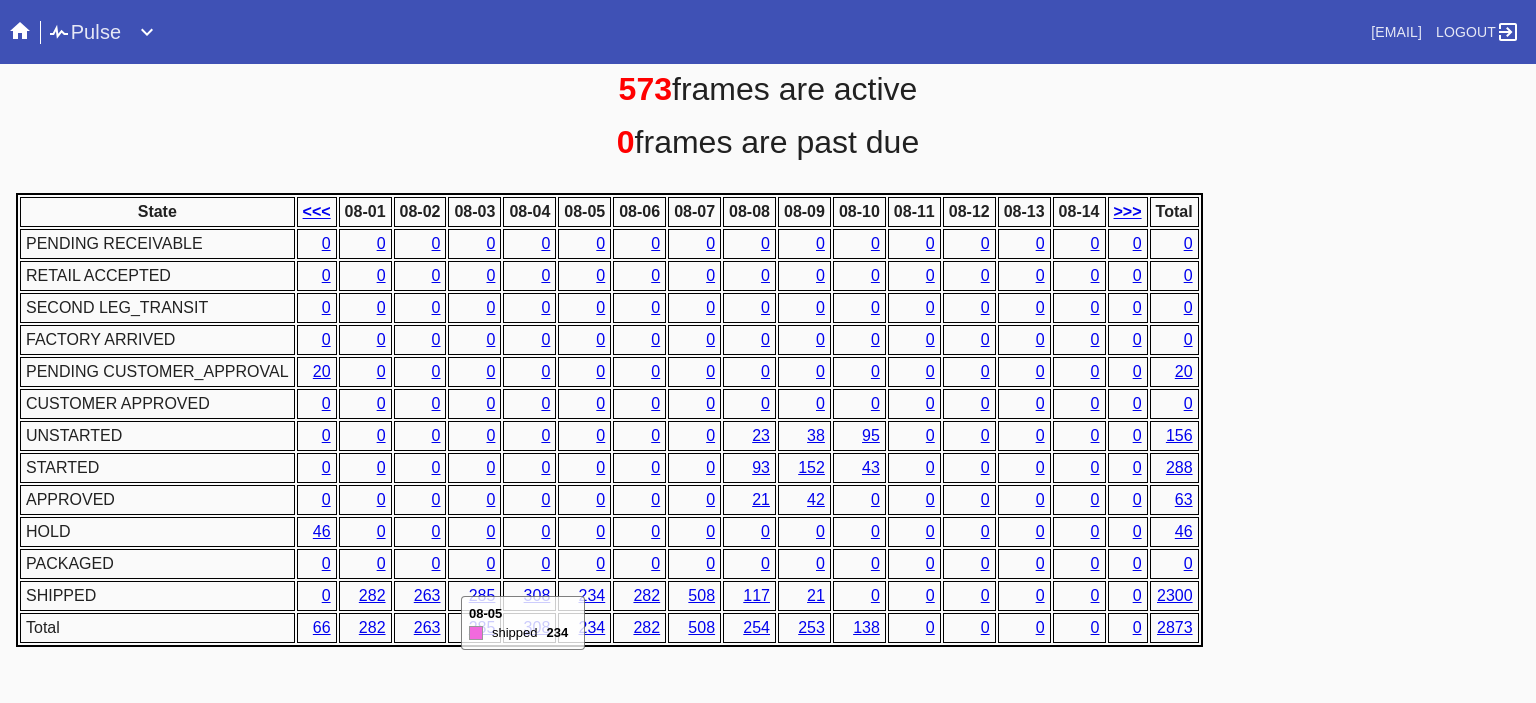 scroll, scrollTop: 936, scrollLeft: 0, axis: vertical 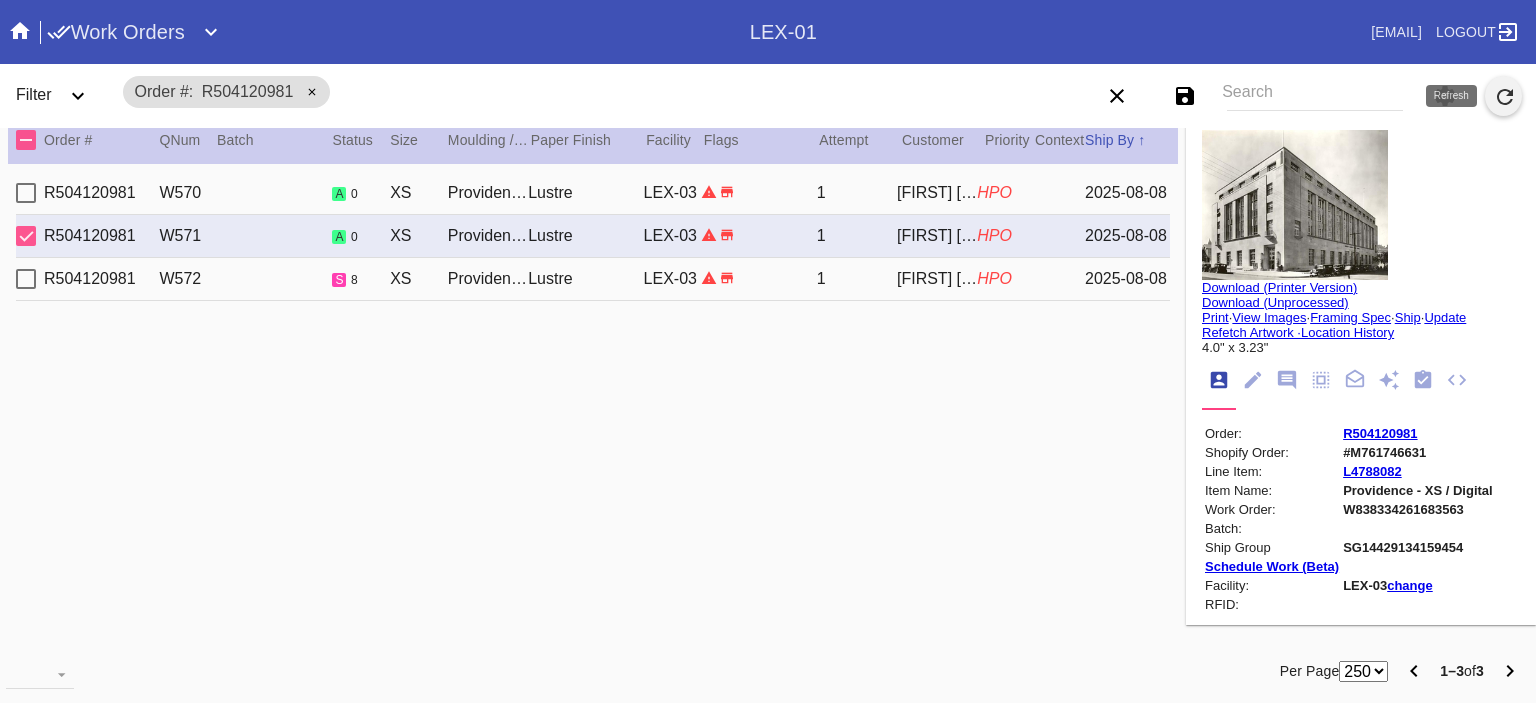 click at bounding box center [1505, 104] 